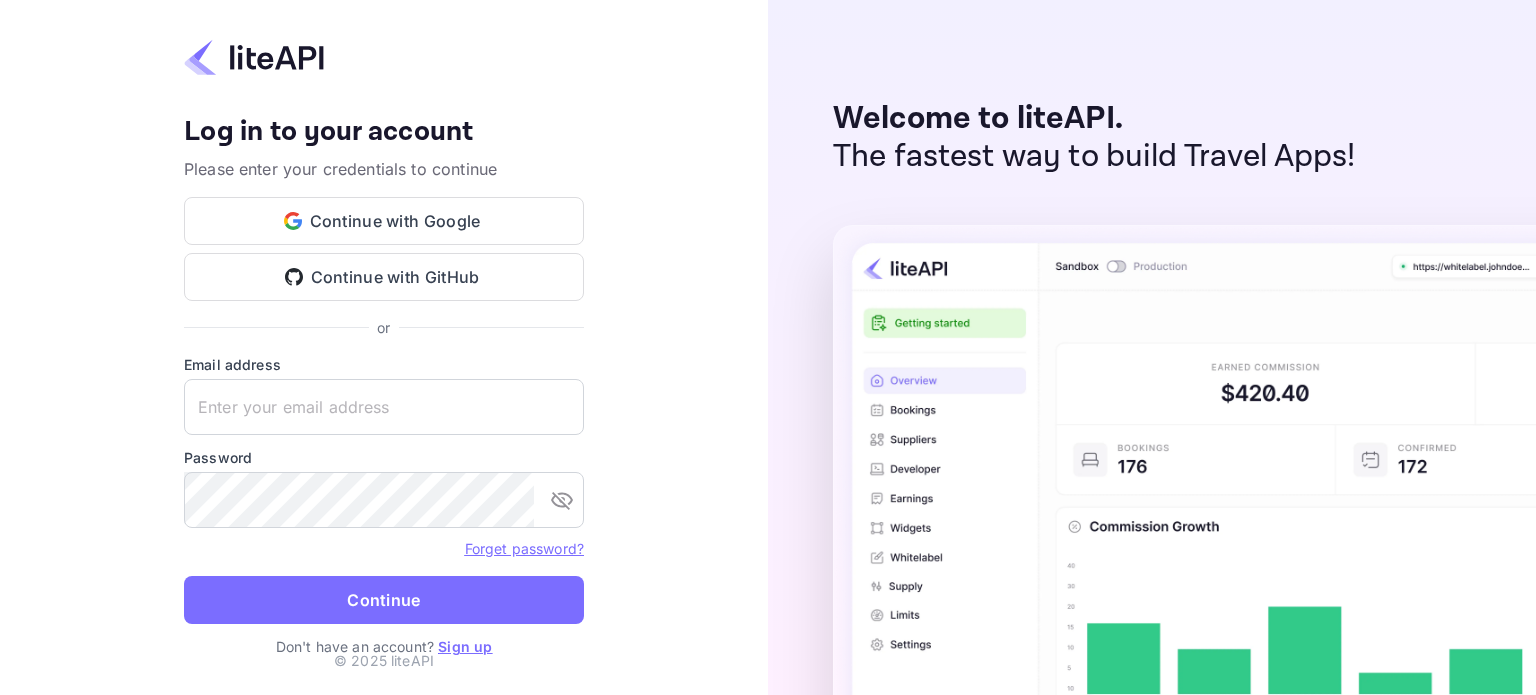 scroll, scrollTop: 0, scrollLeft: 0, axis: both 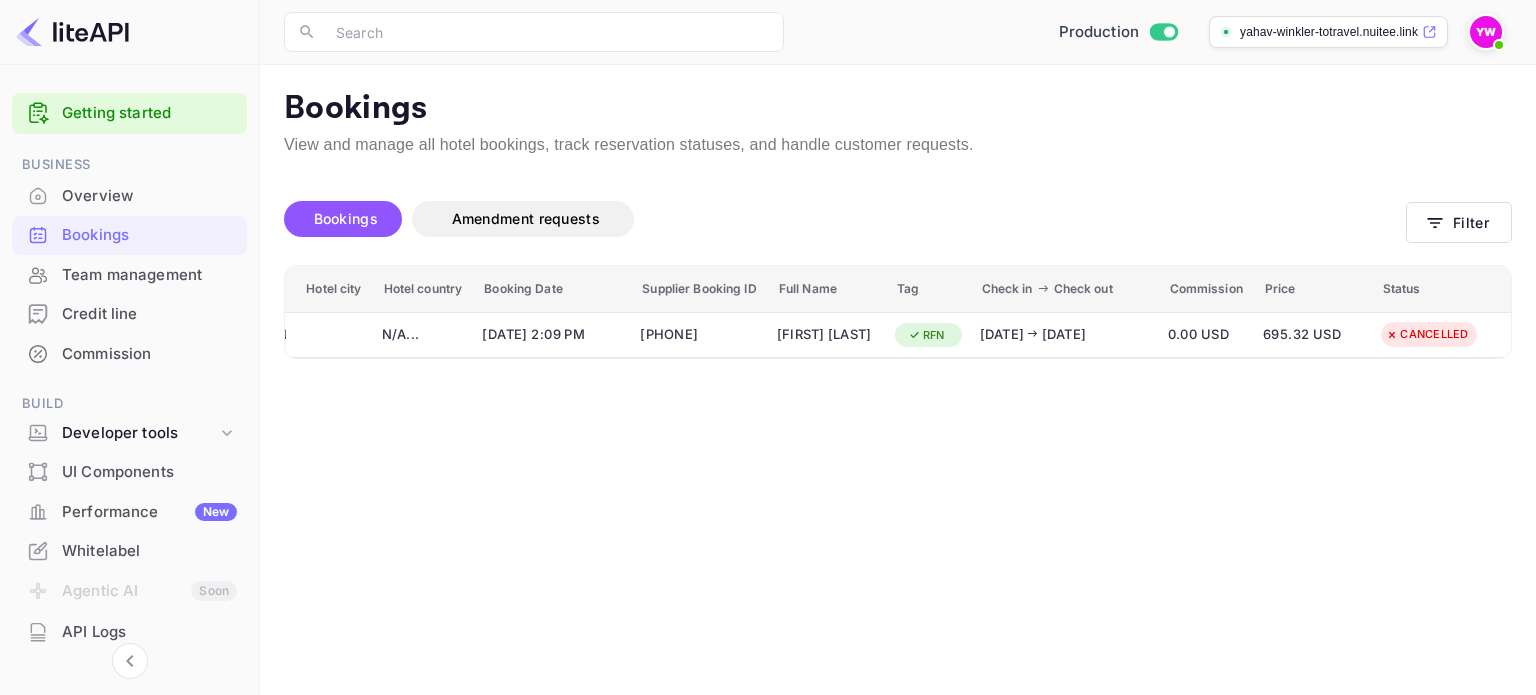 click on "Bookings" at bounding box center [149, 235] 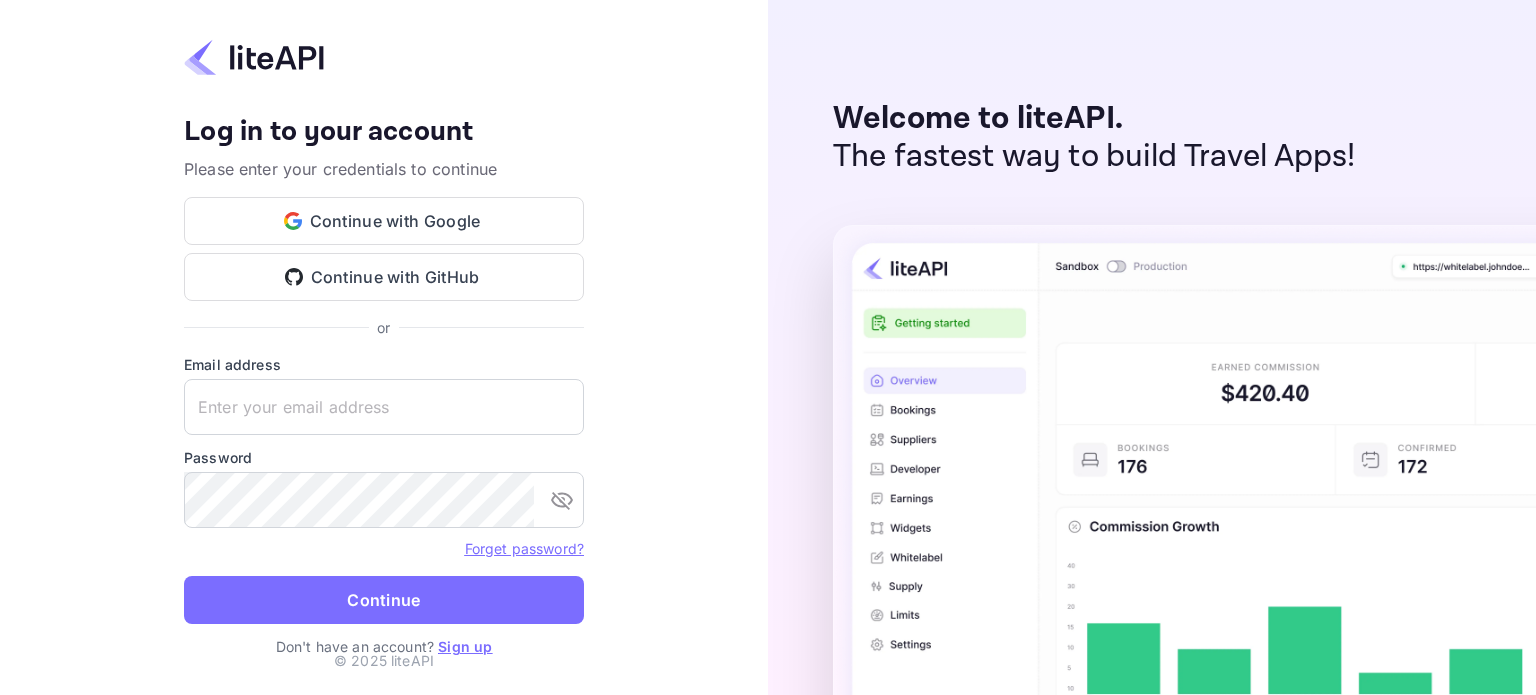scroll, scrollTop: 0, scrollLeft: 0, axis: both 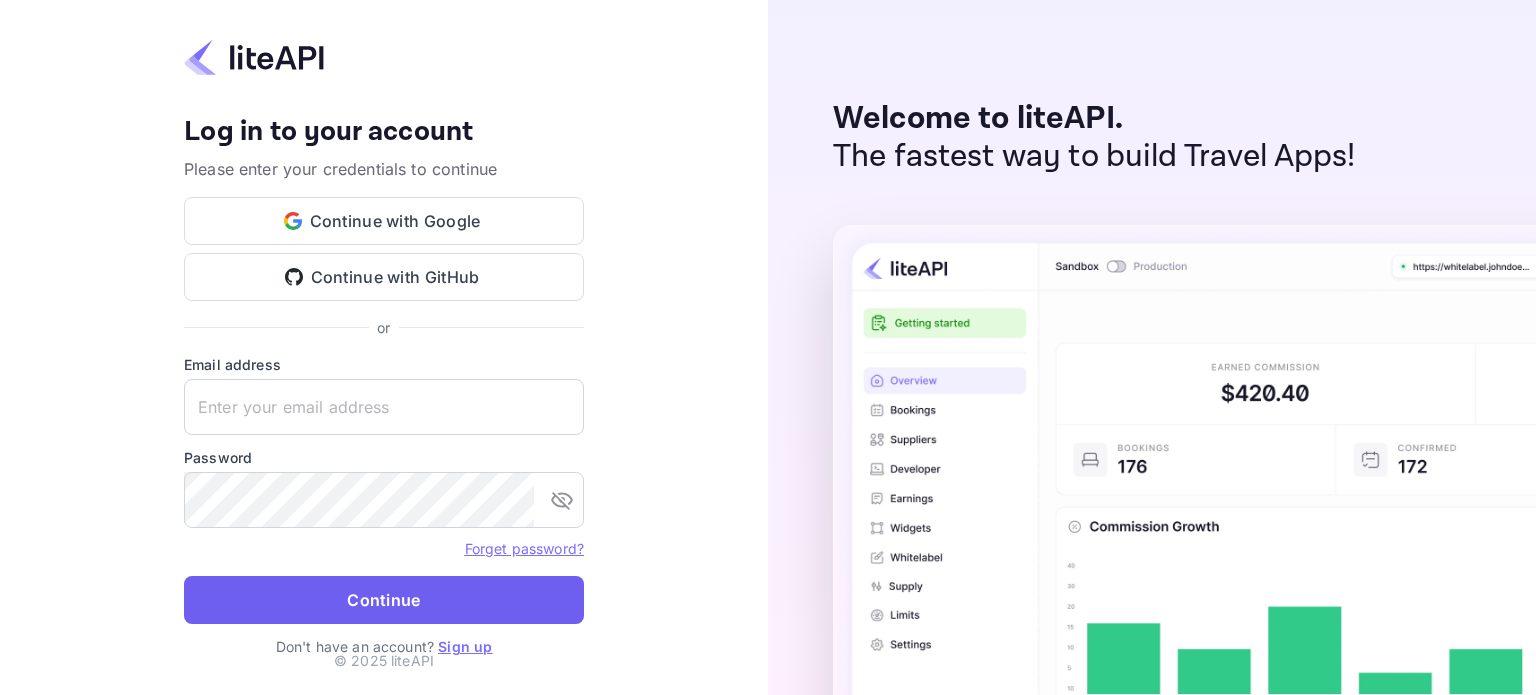 type on "yahav@skygini.com" 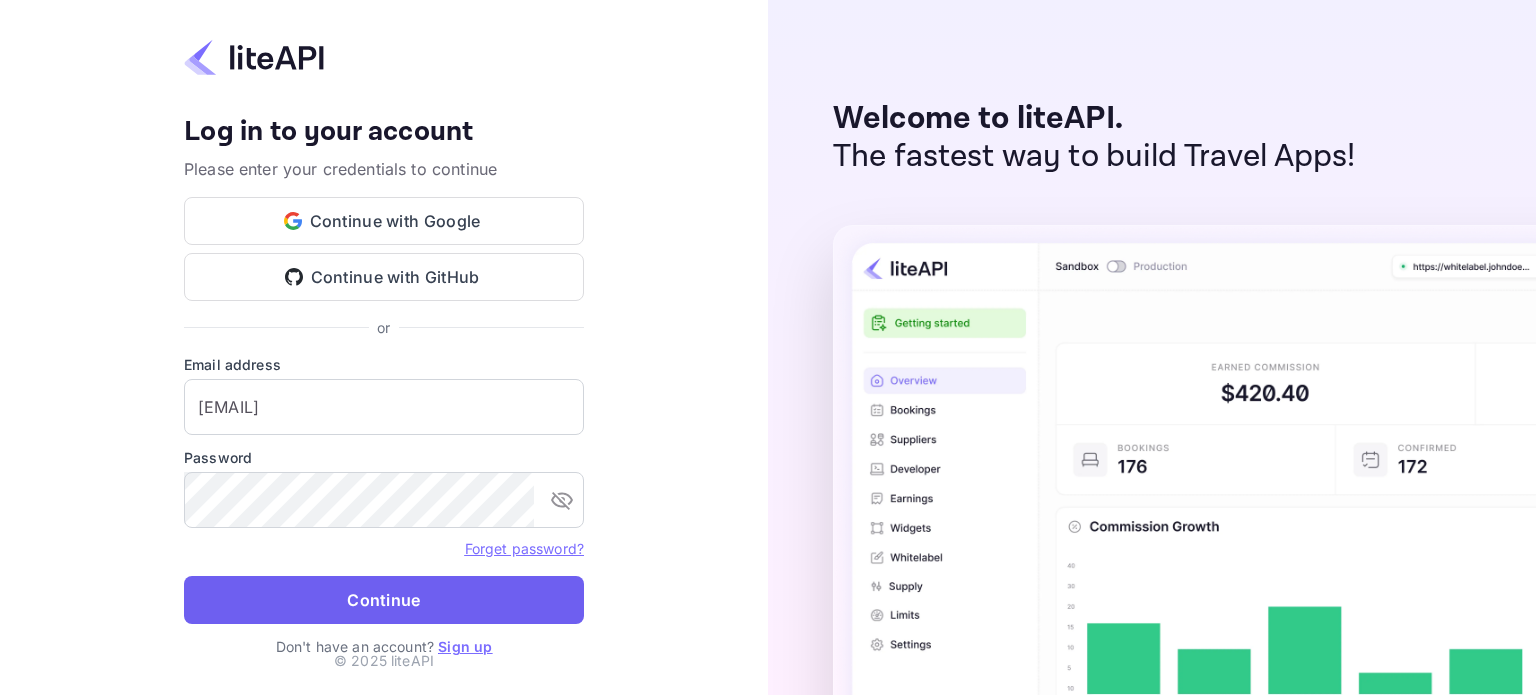 click on "Continue" at bounding box center [384, 600] 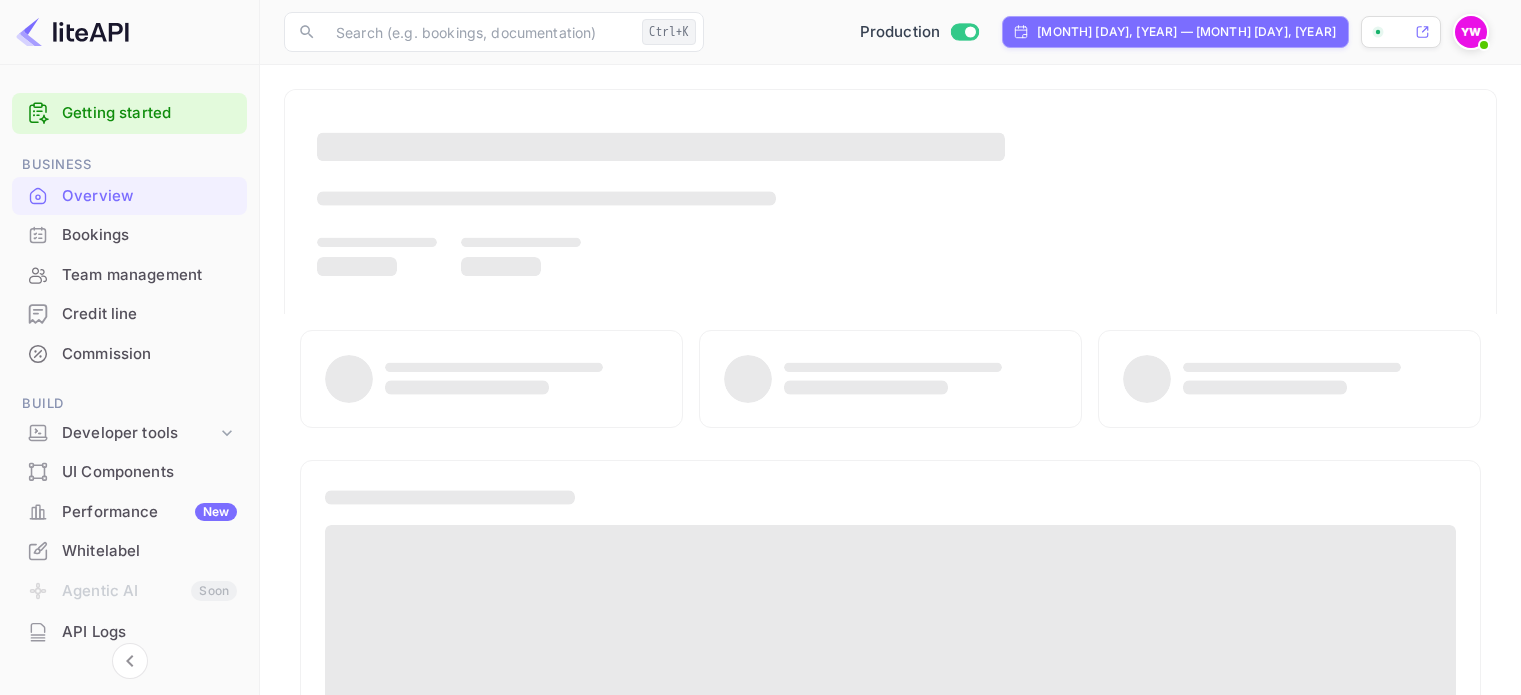scroll, scrollTop: 0, scrollLeft: 0, axis: both 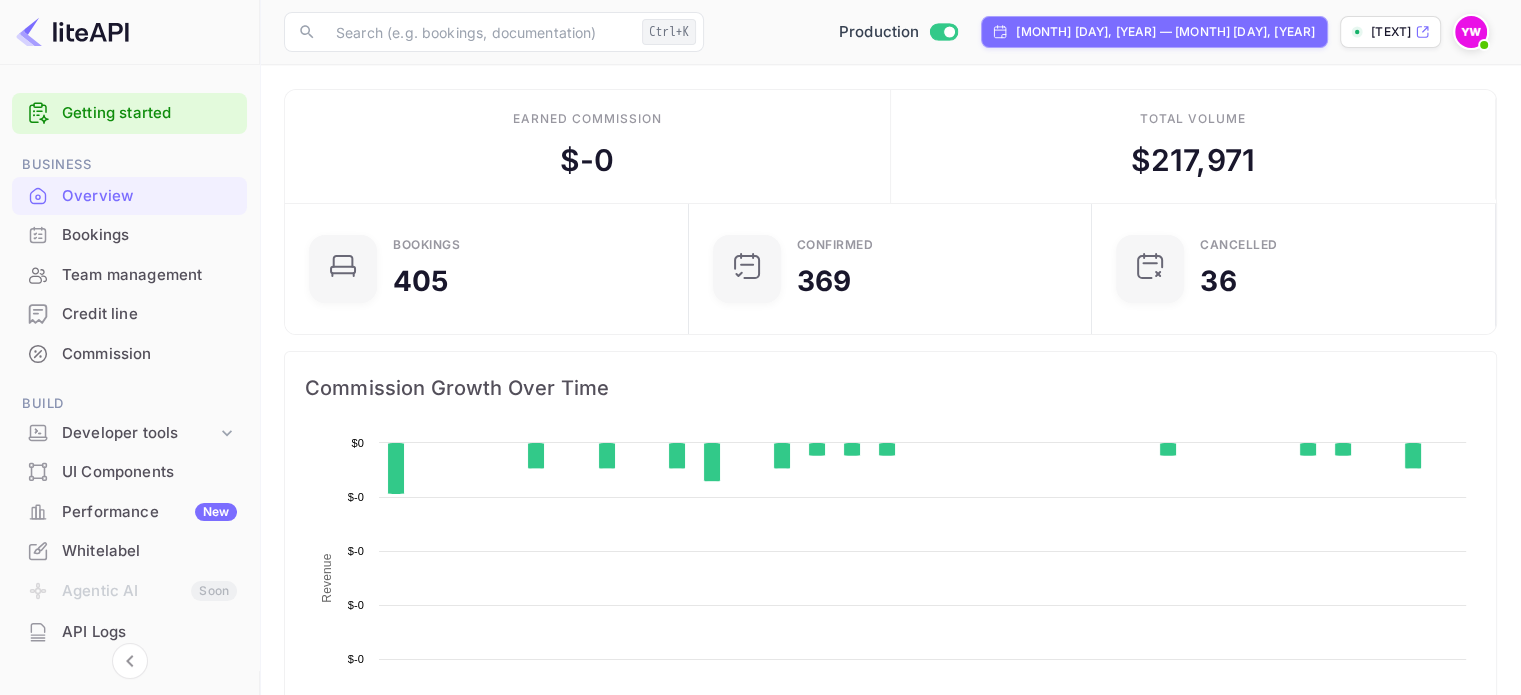 click on "Bookings" at bounding box center [149, 235] 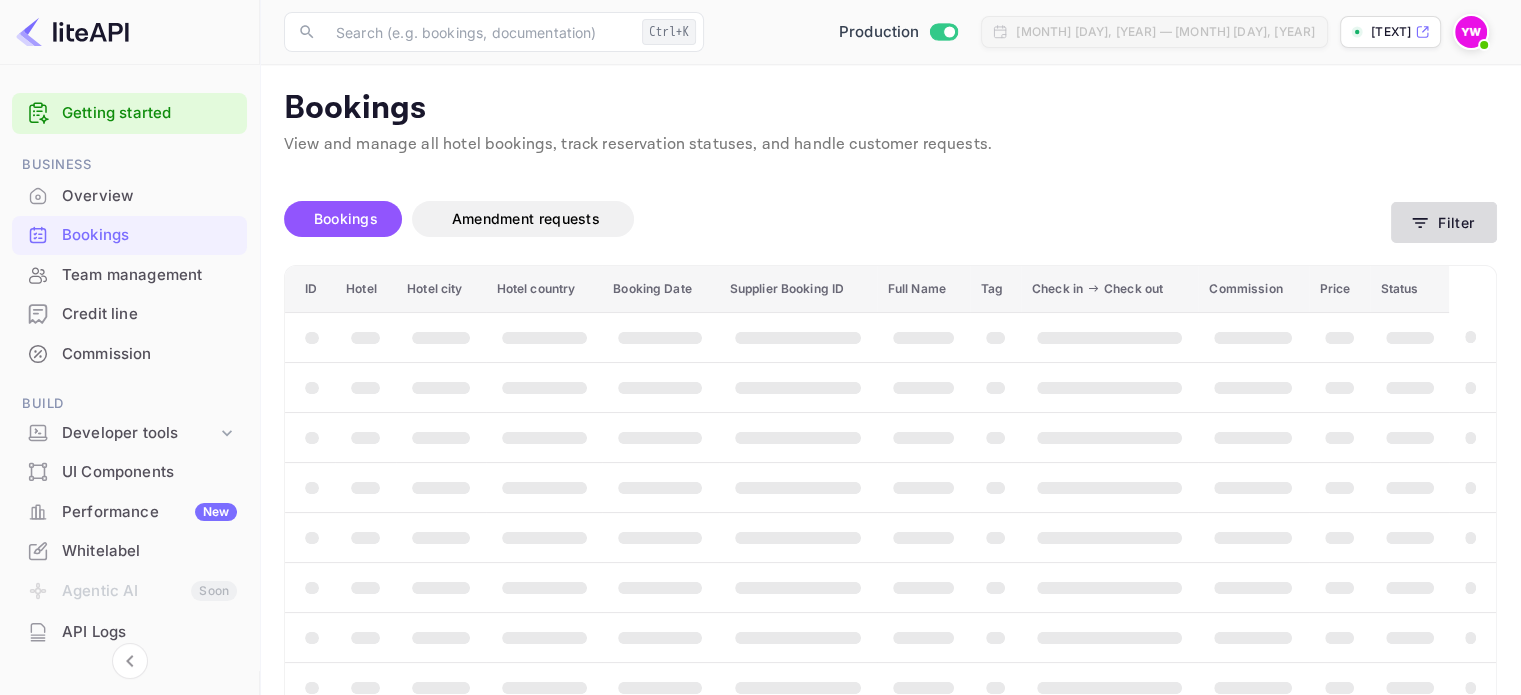 click on "Filter" at bounding box center [1444, 222] 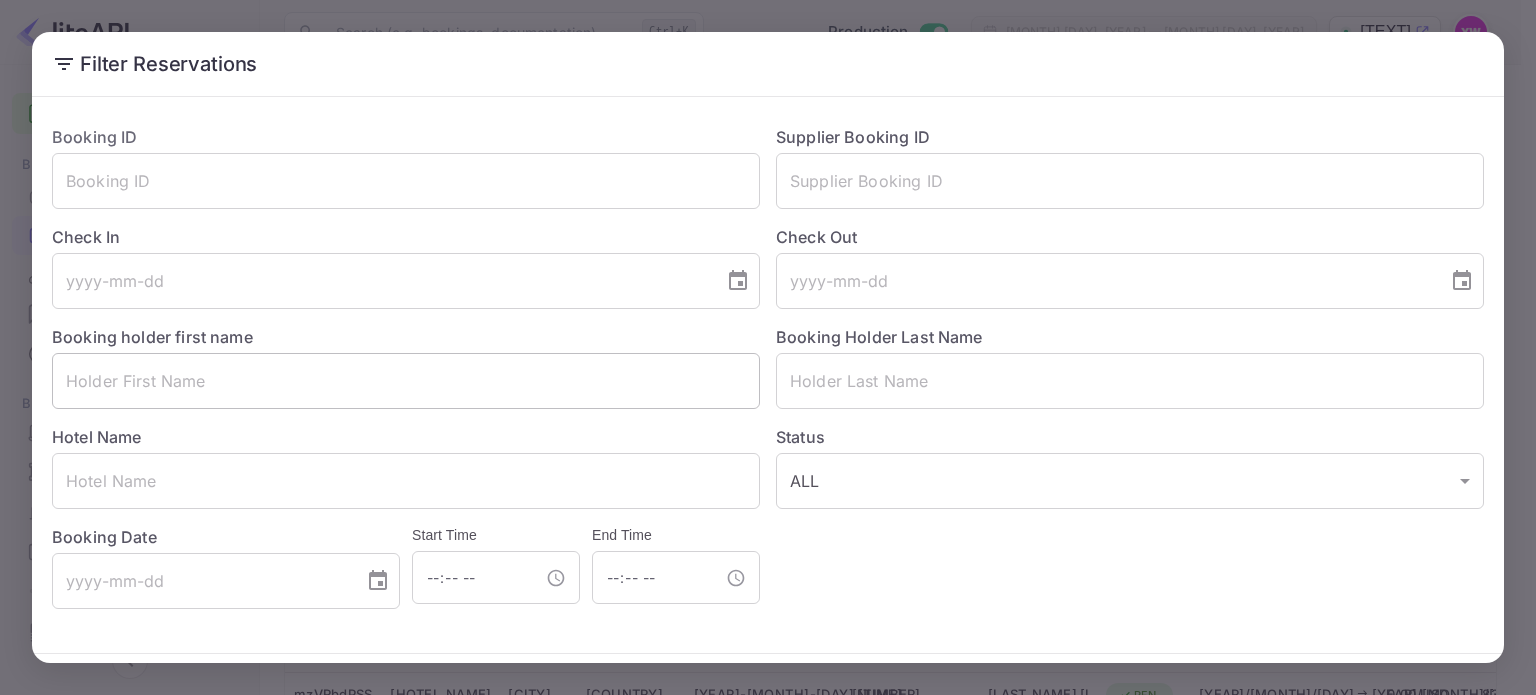 click at bounding box center (406, 381) 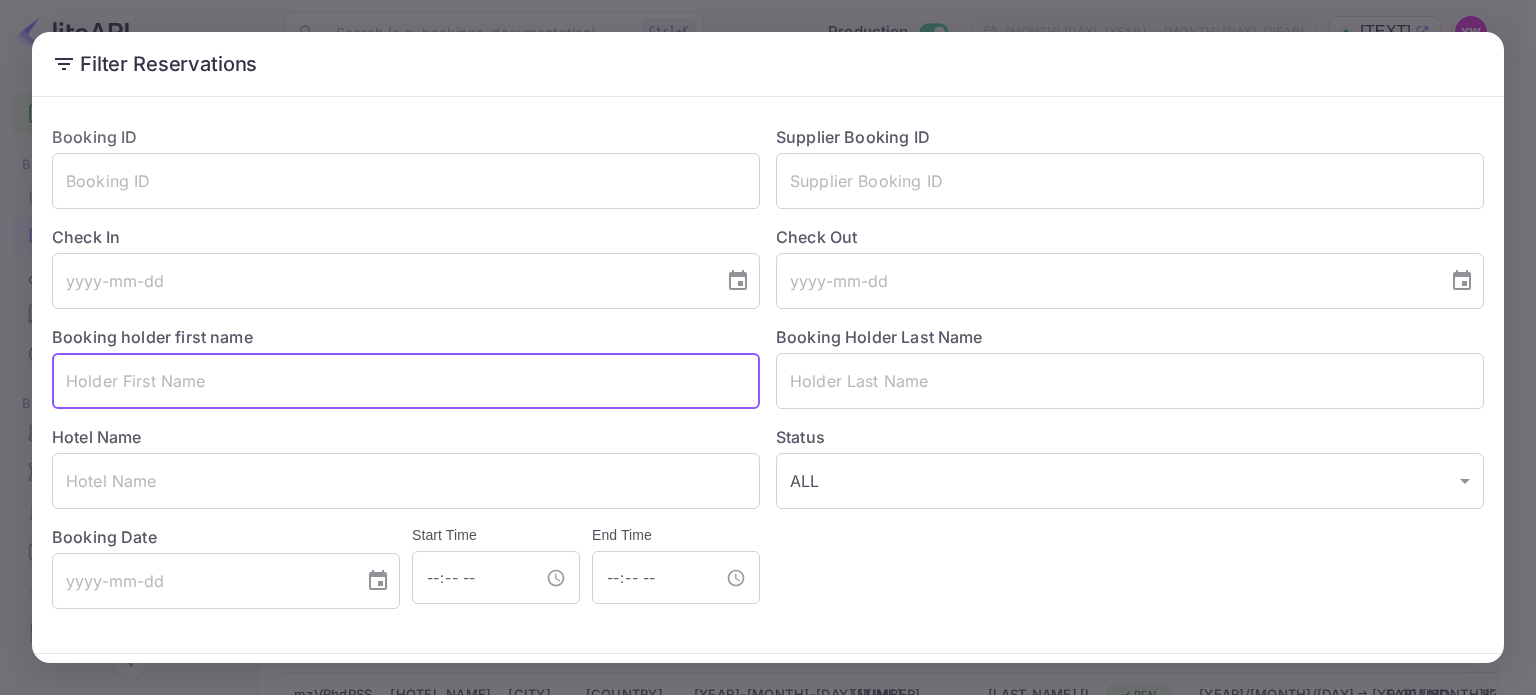 paste on "[LAST_NAME]" 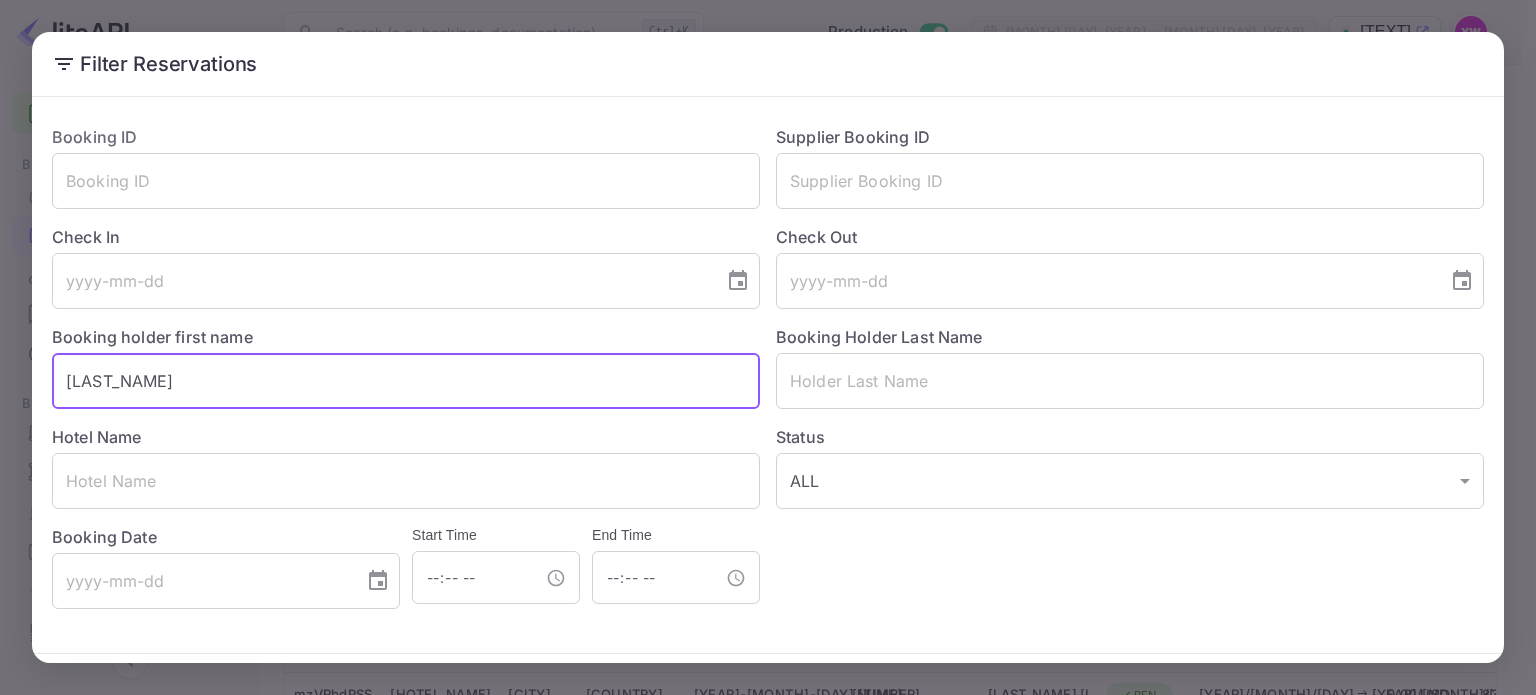 type on "[LAST_NAME]" 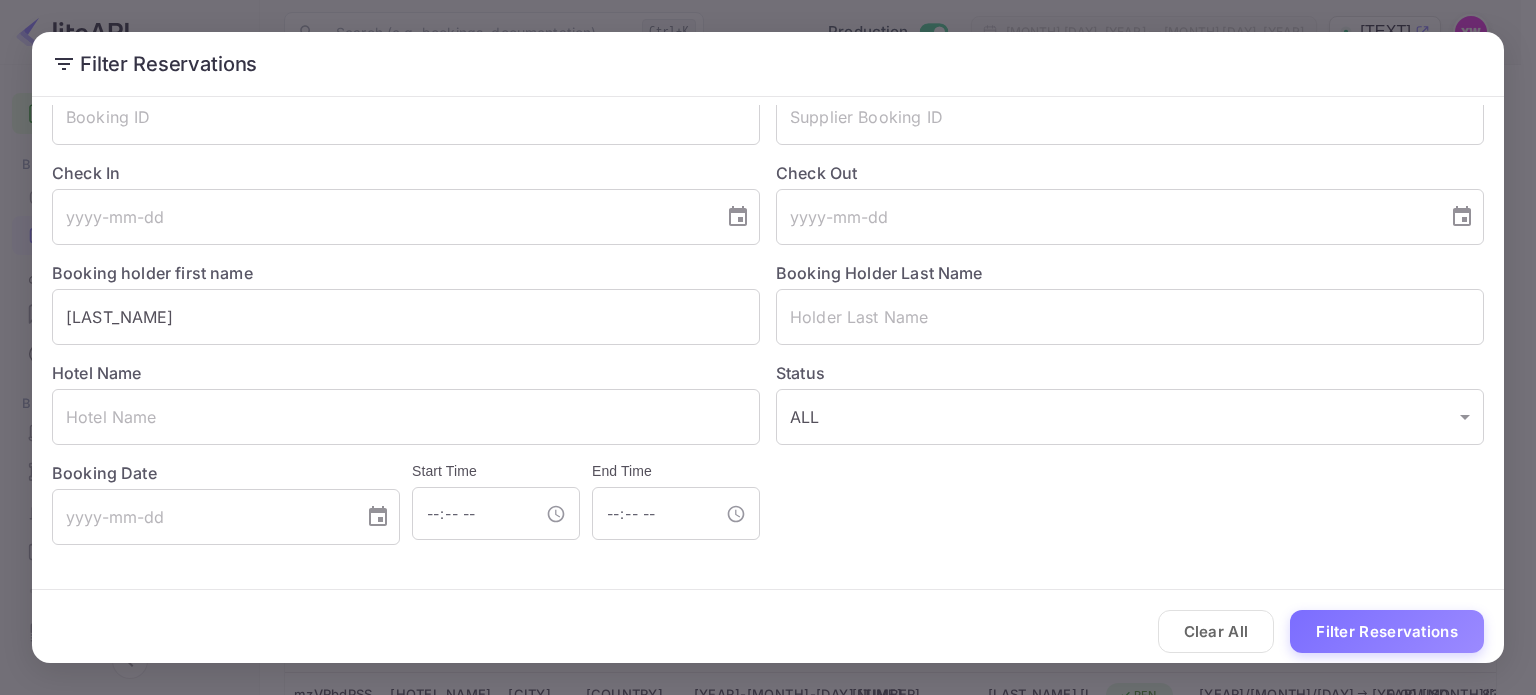 scroll, scrollTop: 68, scrollLeft: 0, axis: vertical 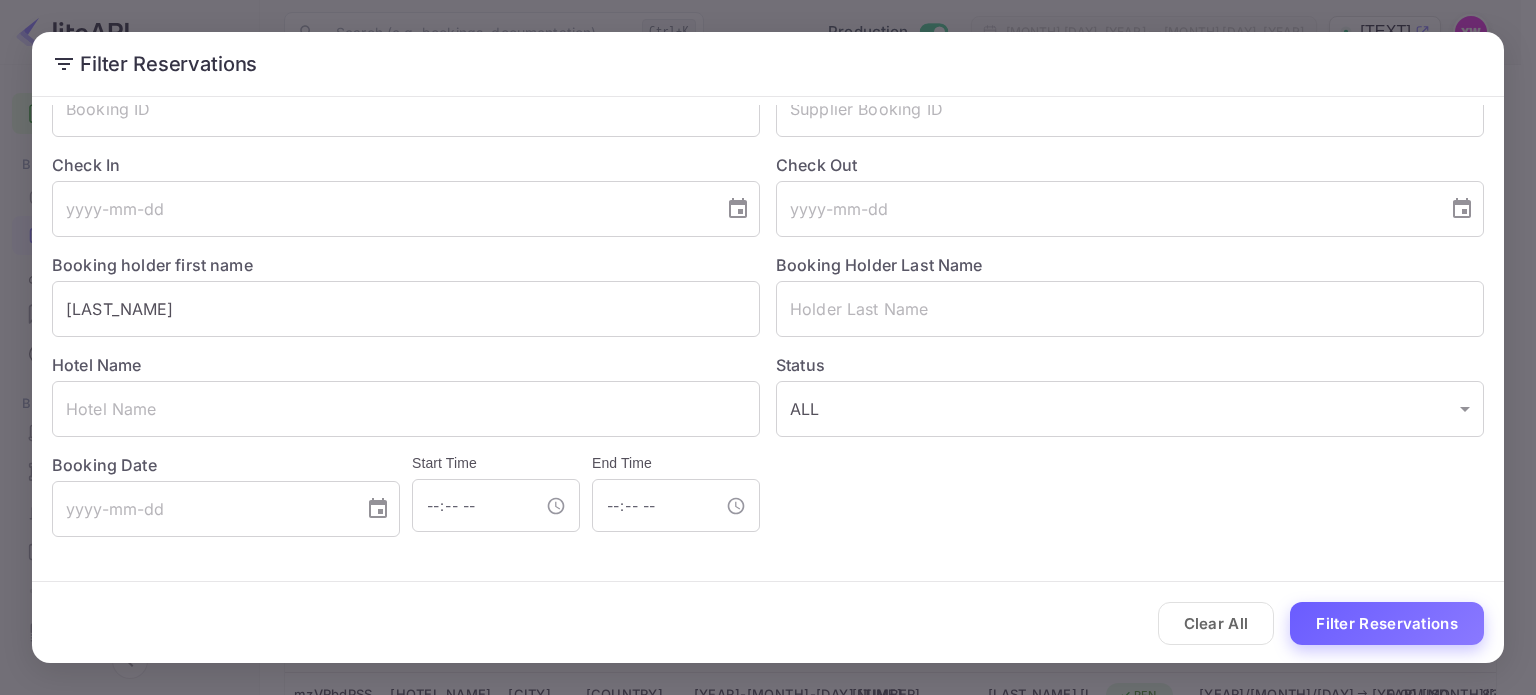 click on "Filter Reservations" at bounding box center (1387, 623) 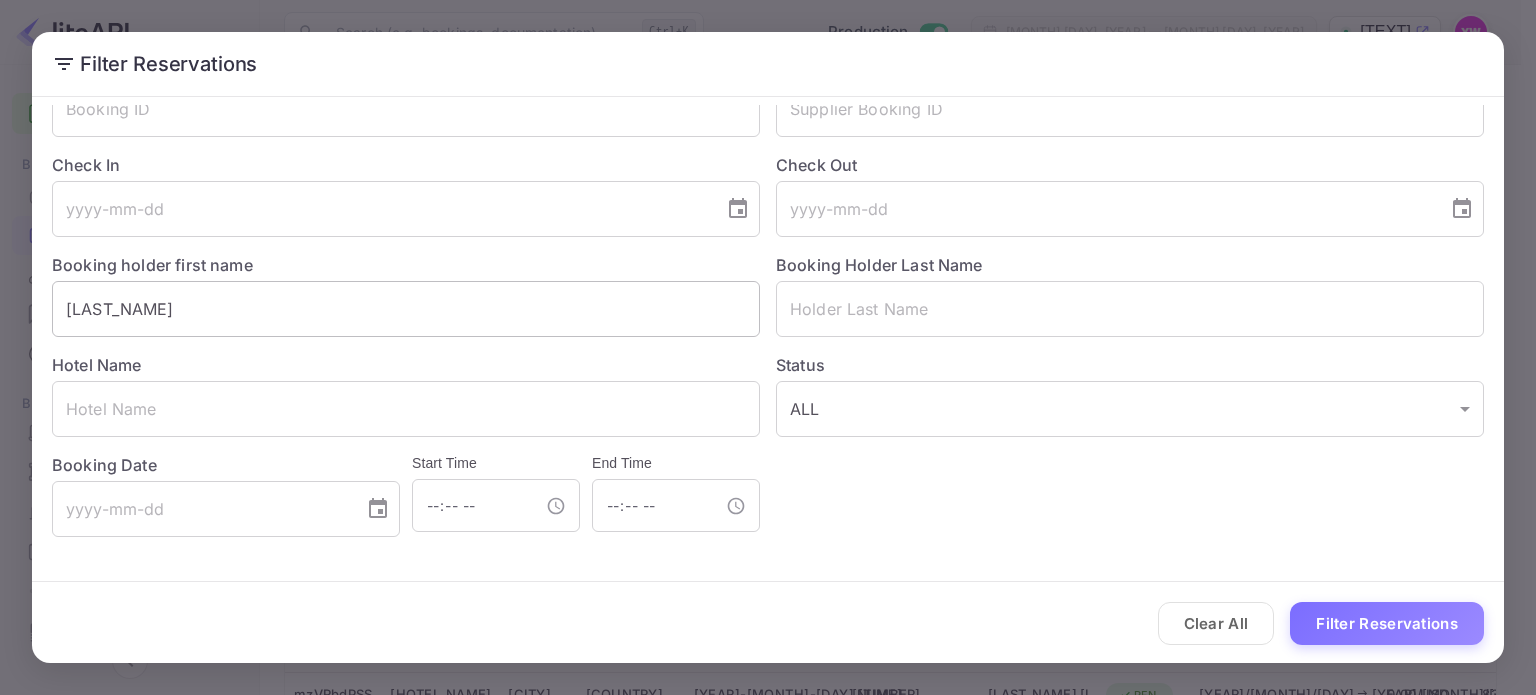 click on "[LAST_NAME]" at bounding box center [406, 309] 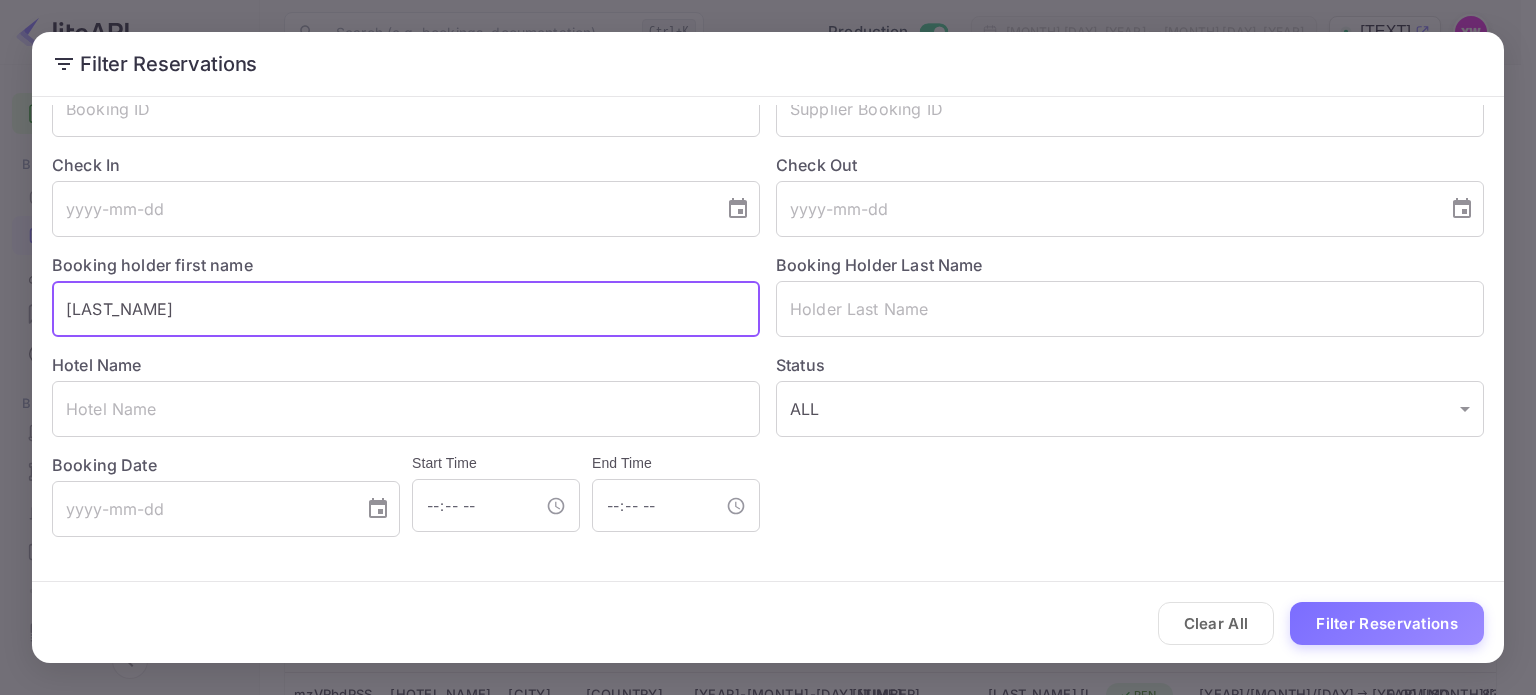 click on "[LAST_NAME]" at bounding box center [406, 309] 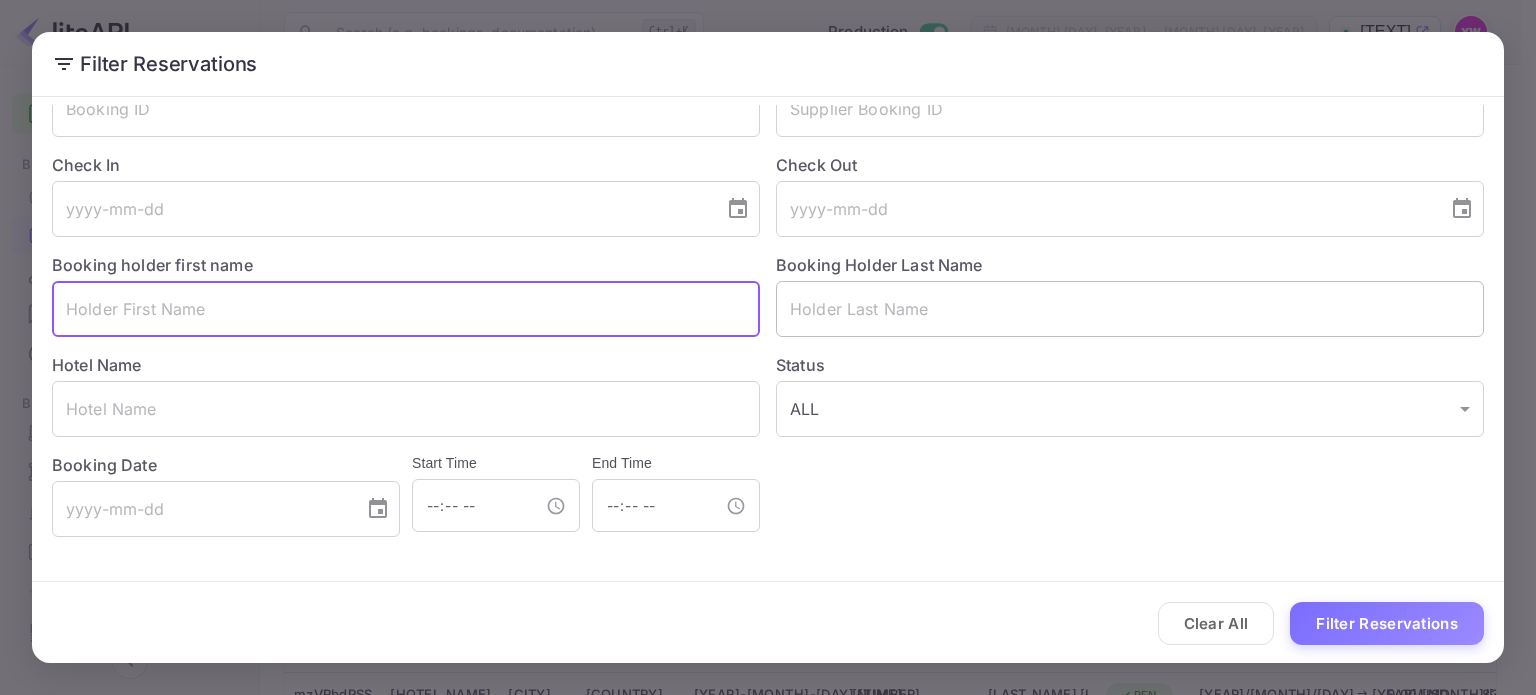 type 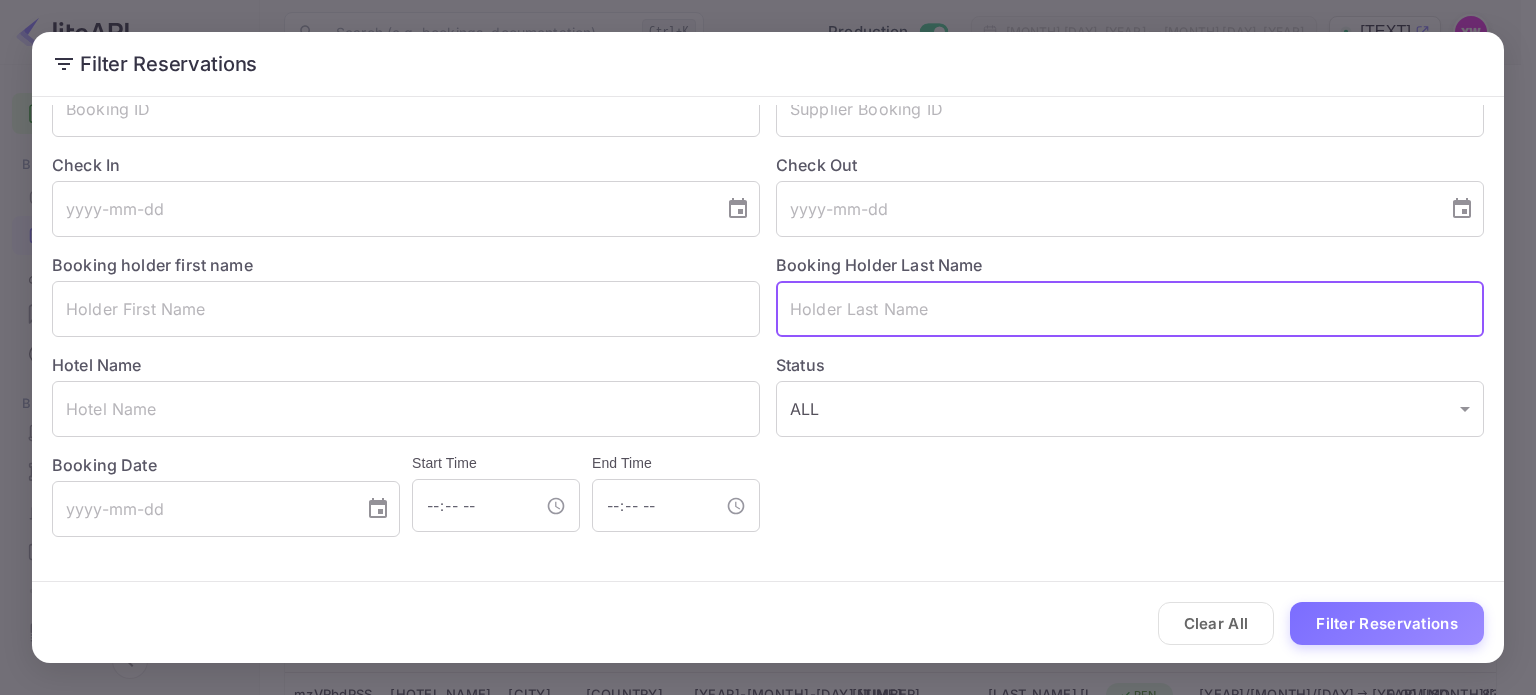 click at bounding box center [1130, 309] 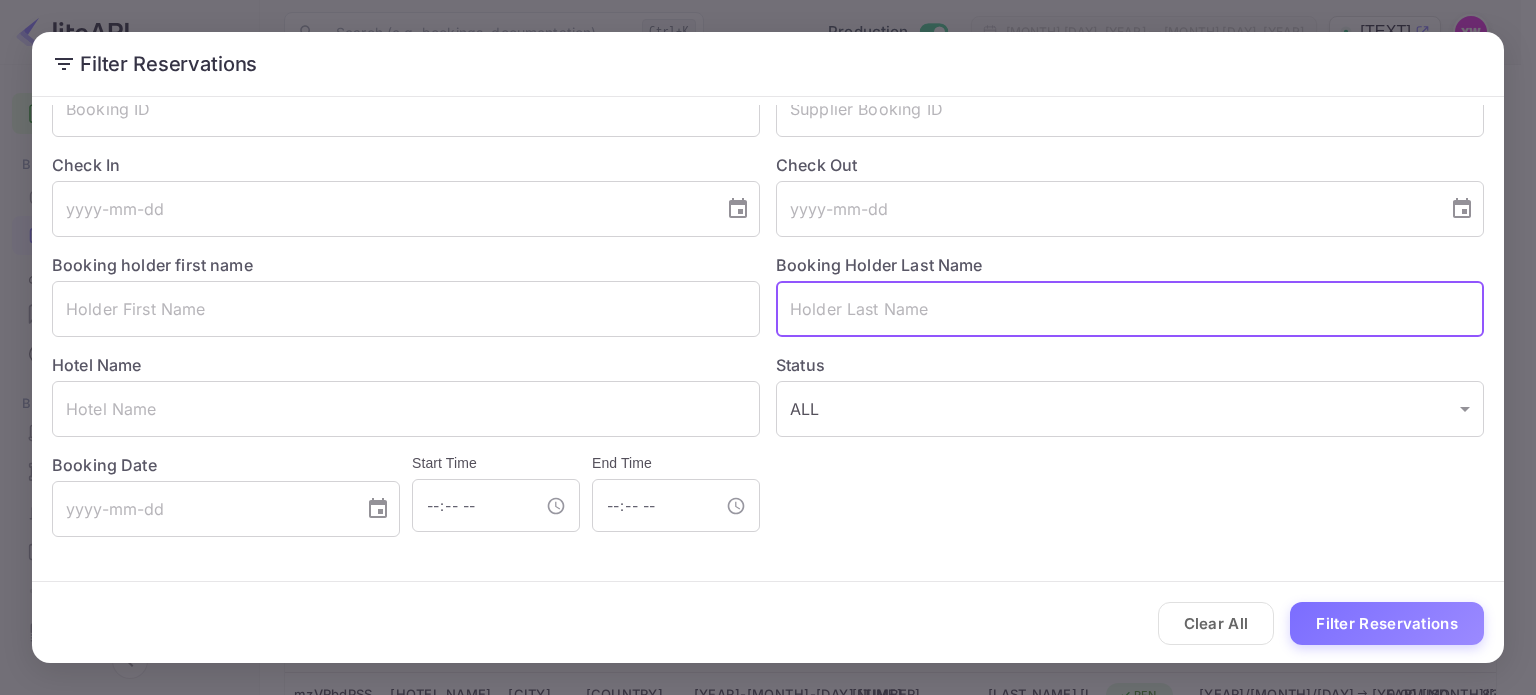 paste on "[LAST_NAME]" 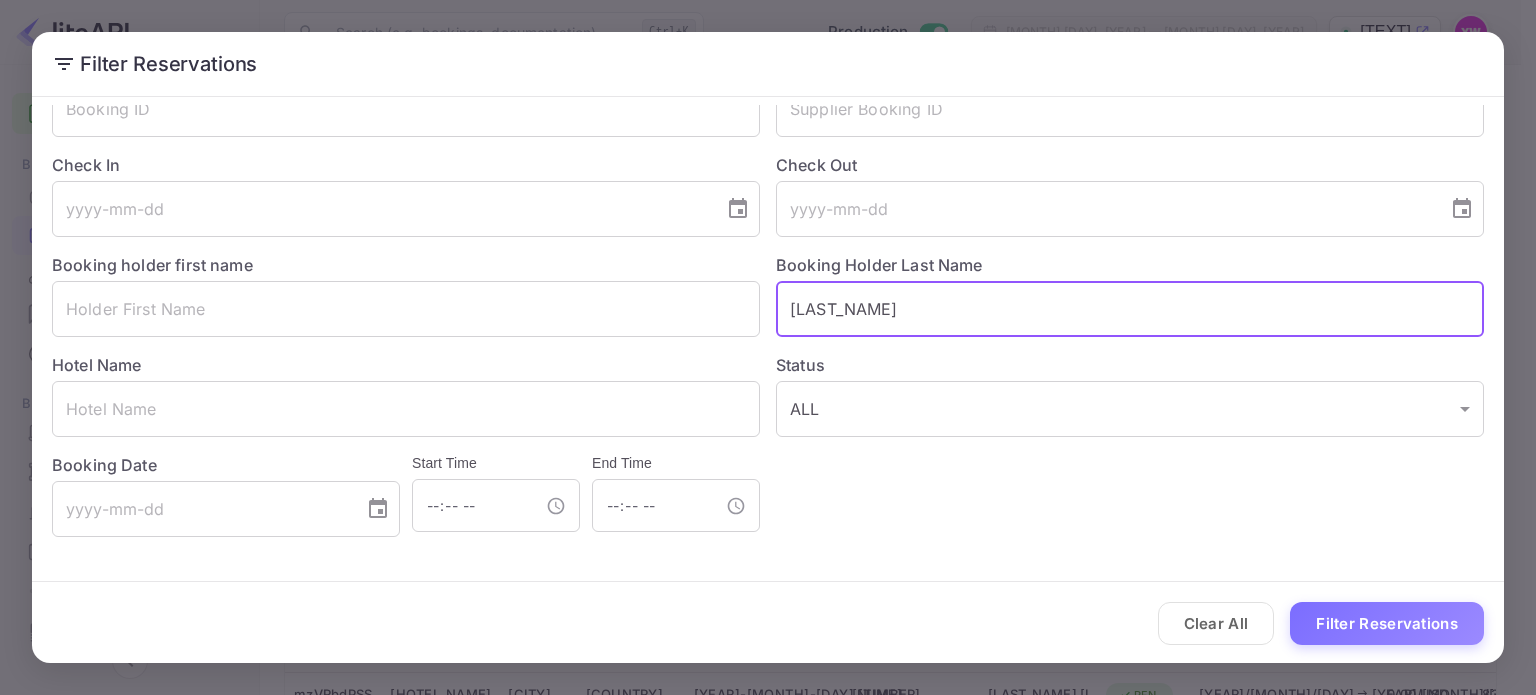 type on "[LAST_NAME]" 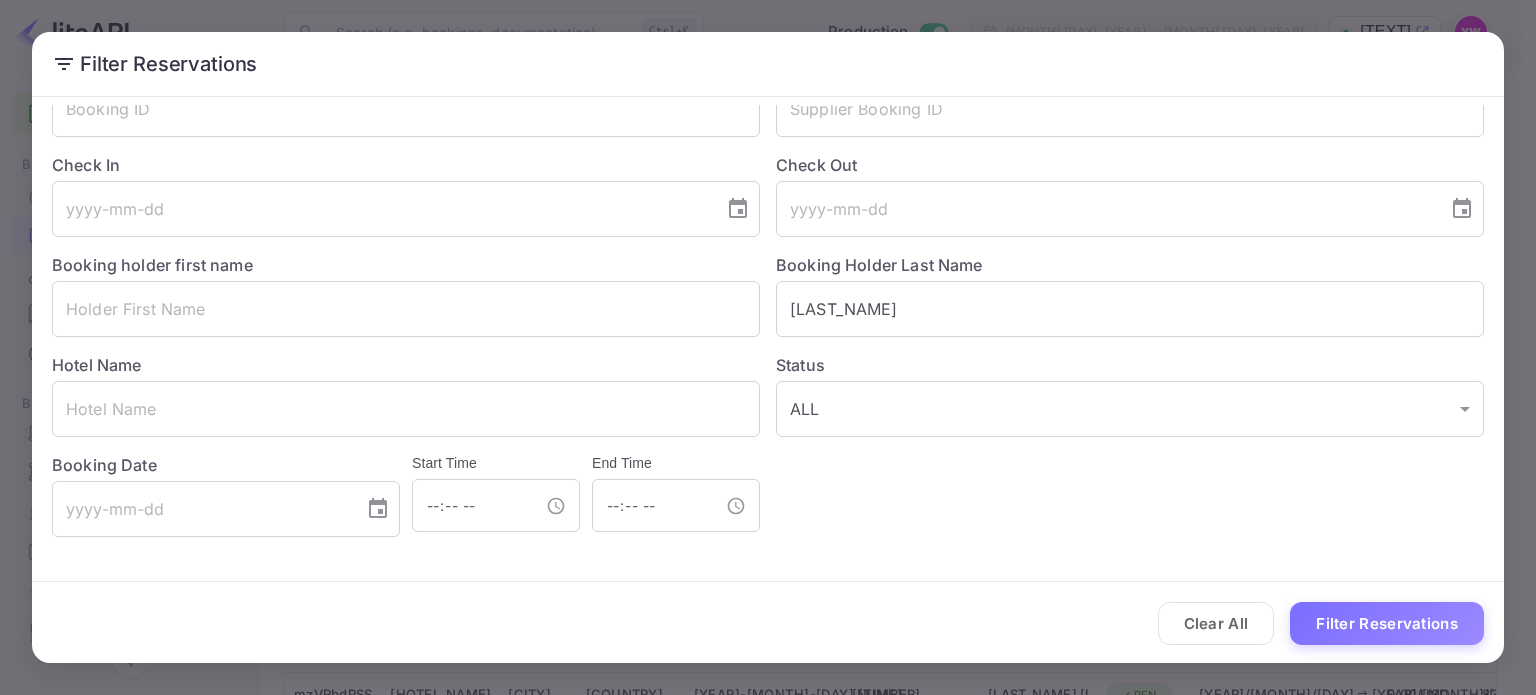 drag, startPoint x: 1505, startPoint y: 399, endPoint x: 1501, endPoint y: 351, distance: 48.166378 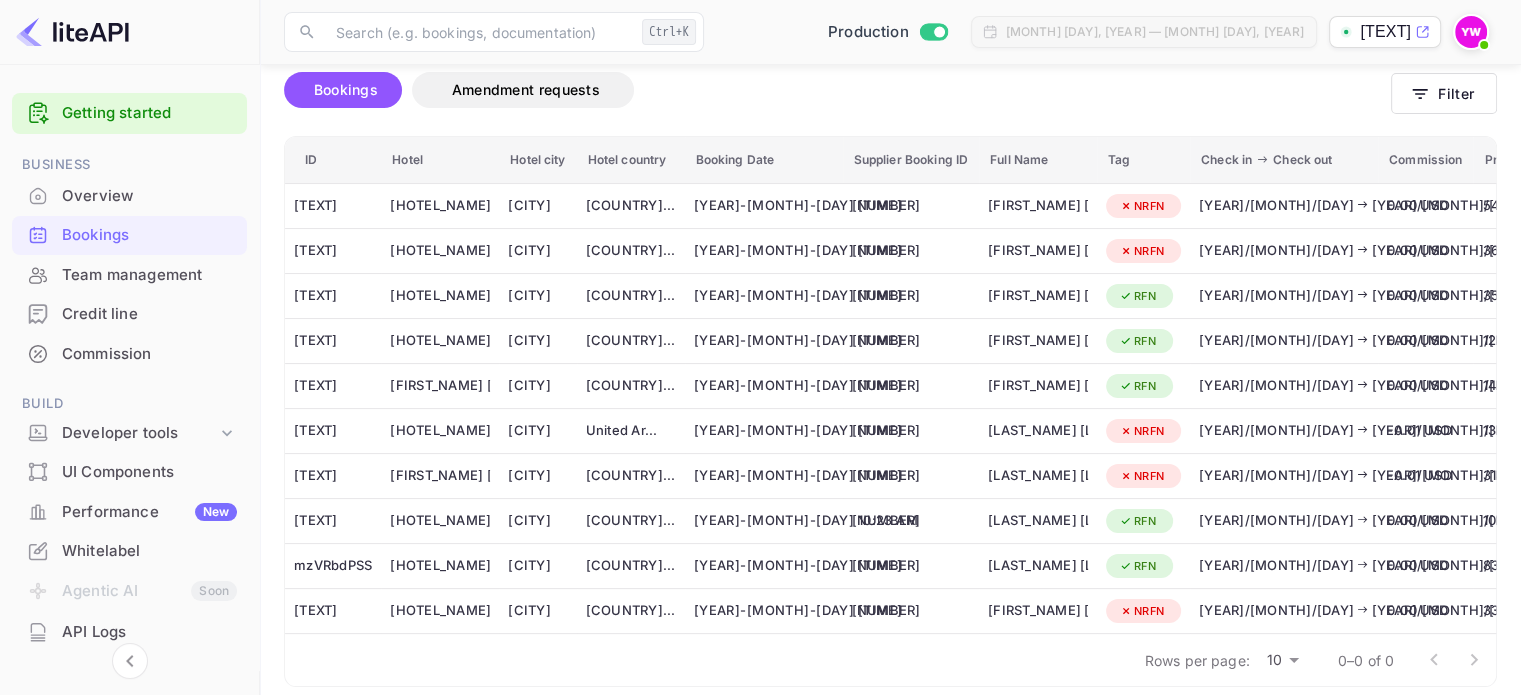 scroll, scrollTop: 197, scrollLeft: 0, axis: vertical 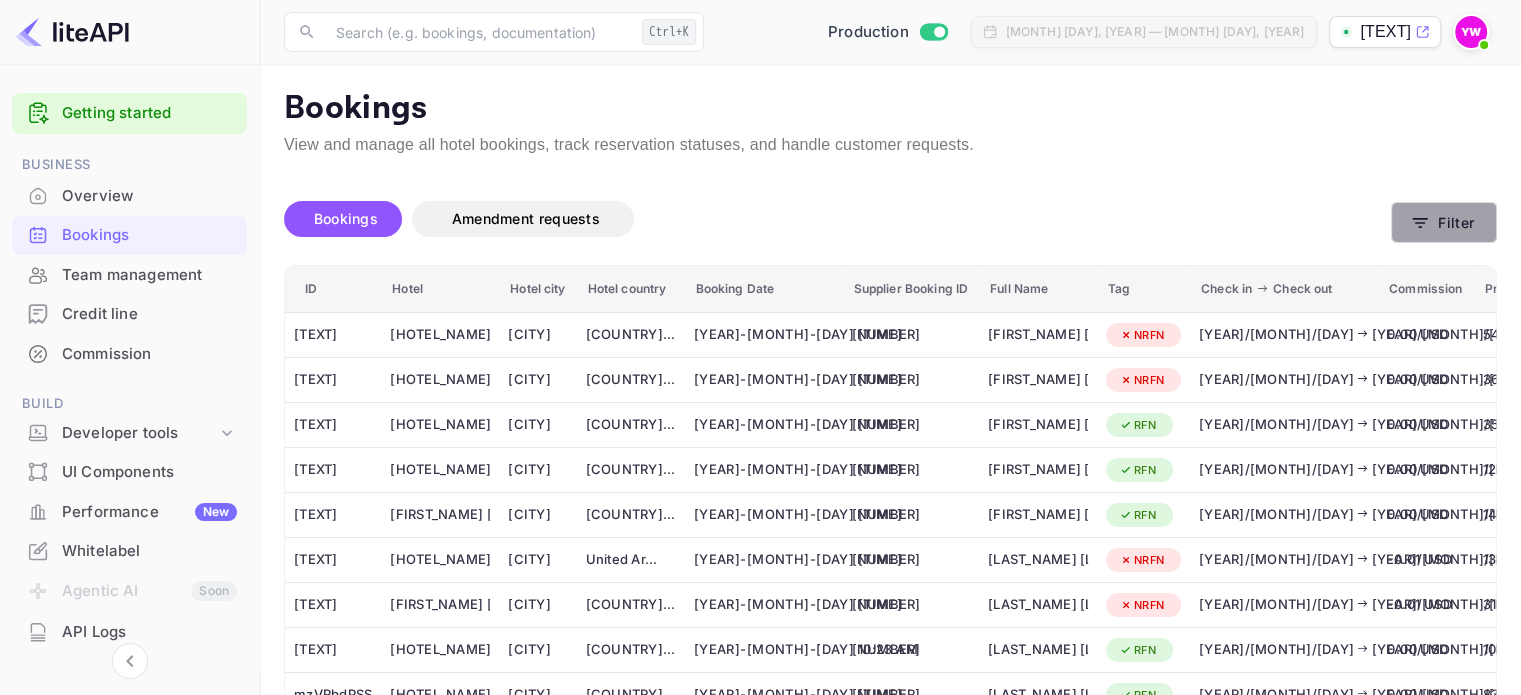 click on "Filter" at bounding box center [1444, 222] 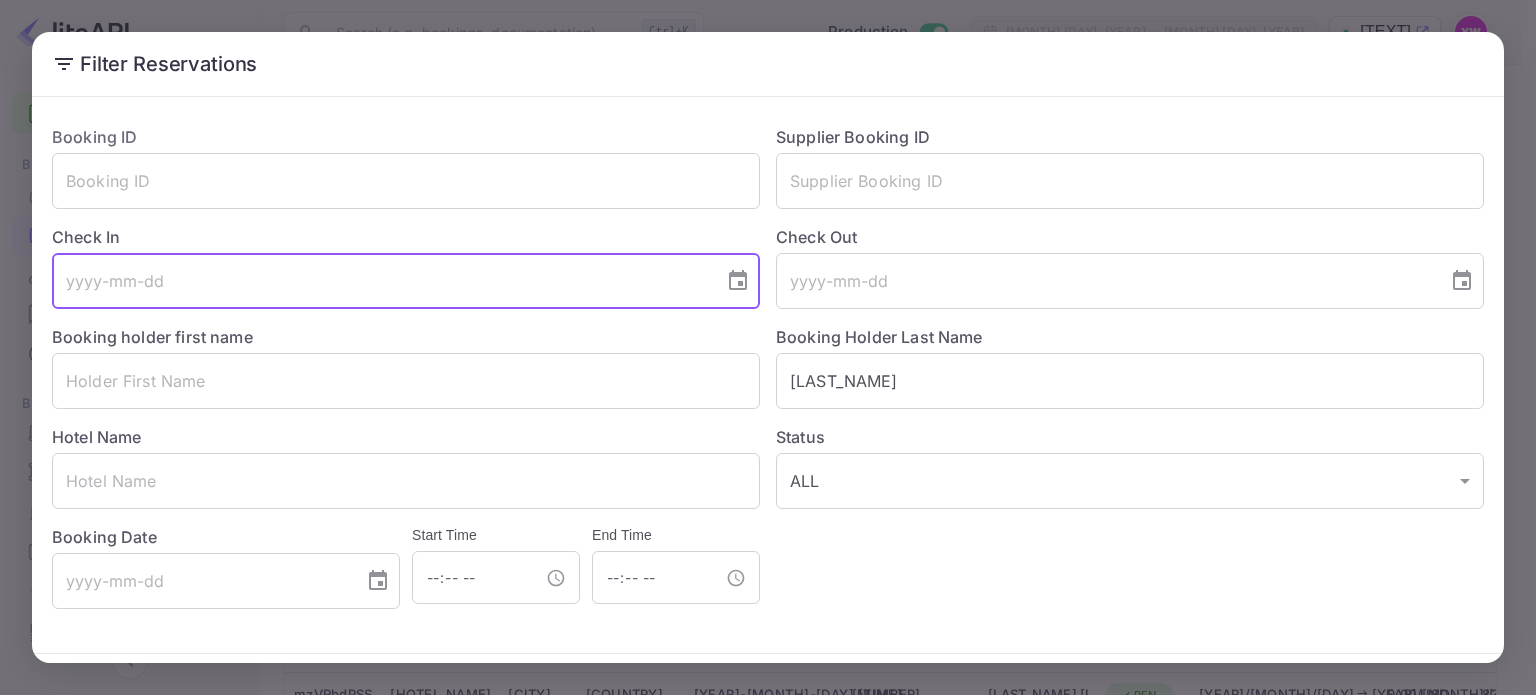 click at bounding box center [381, 281] 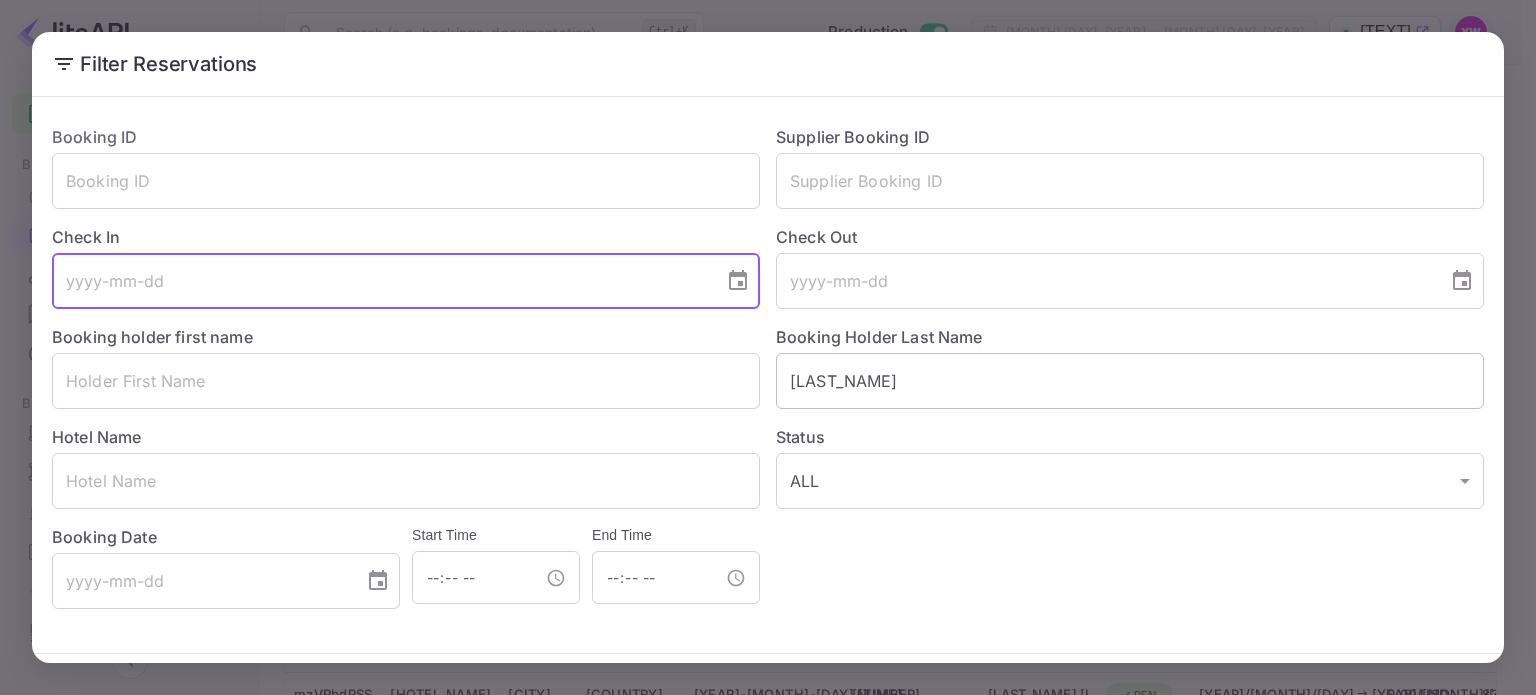 click on "[LAST_NAME]" at bounding box center [1130, 381] 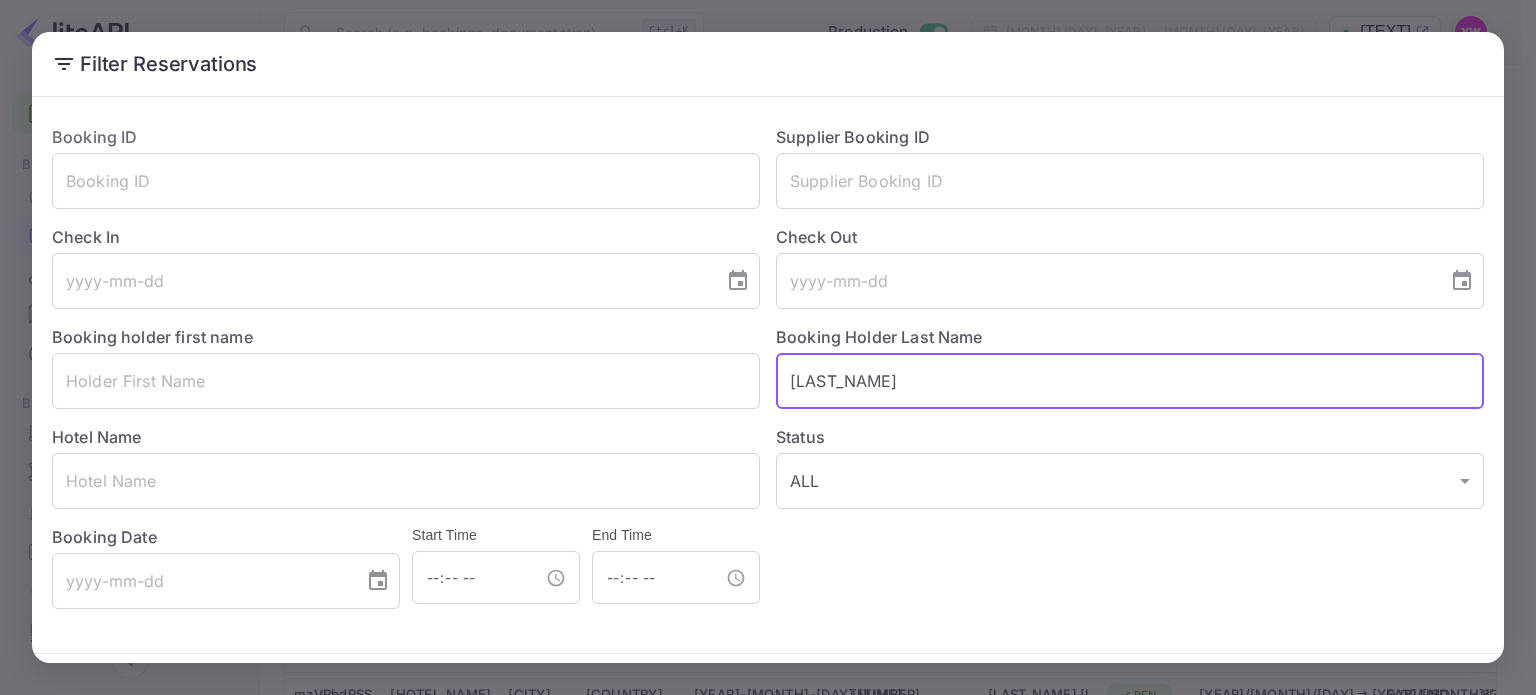 click on "[LAST_NAME]" at bounding box center (1130, 381) 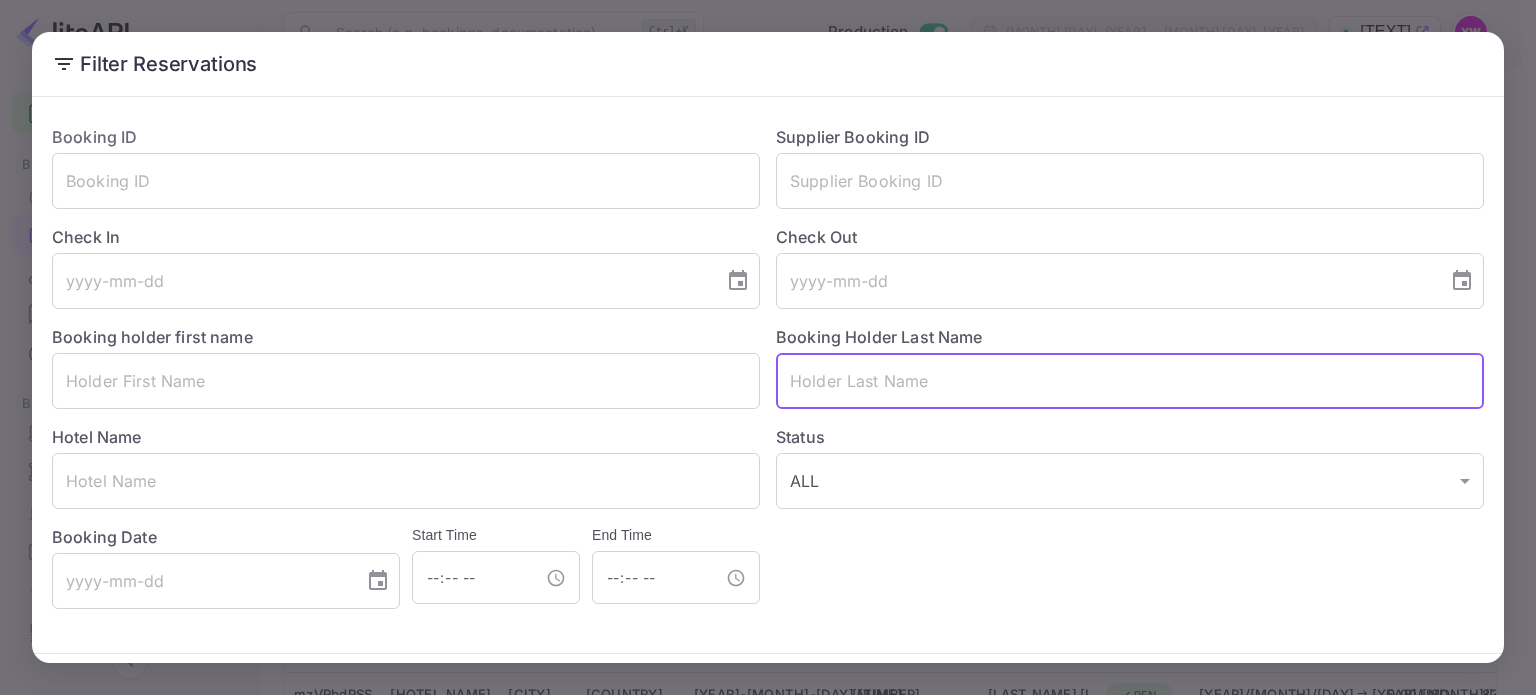 type 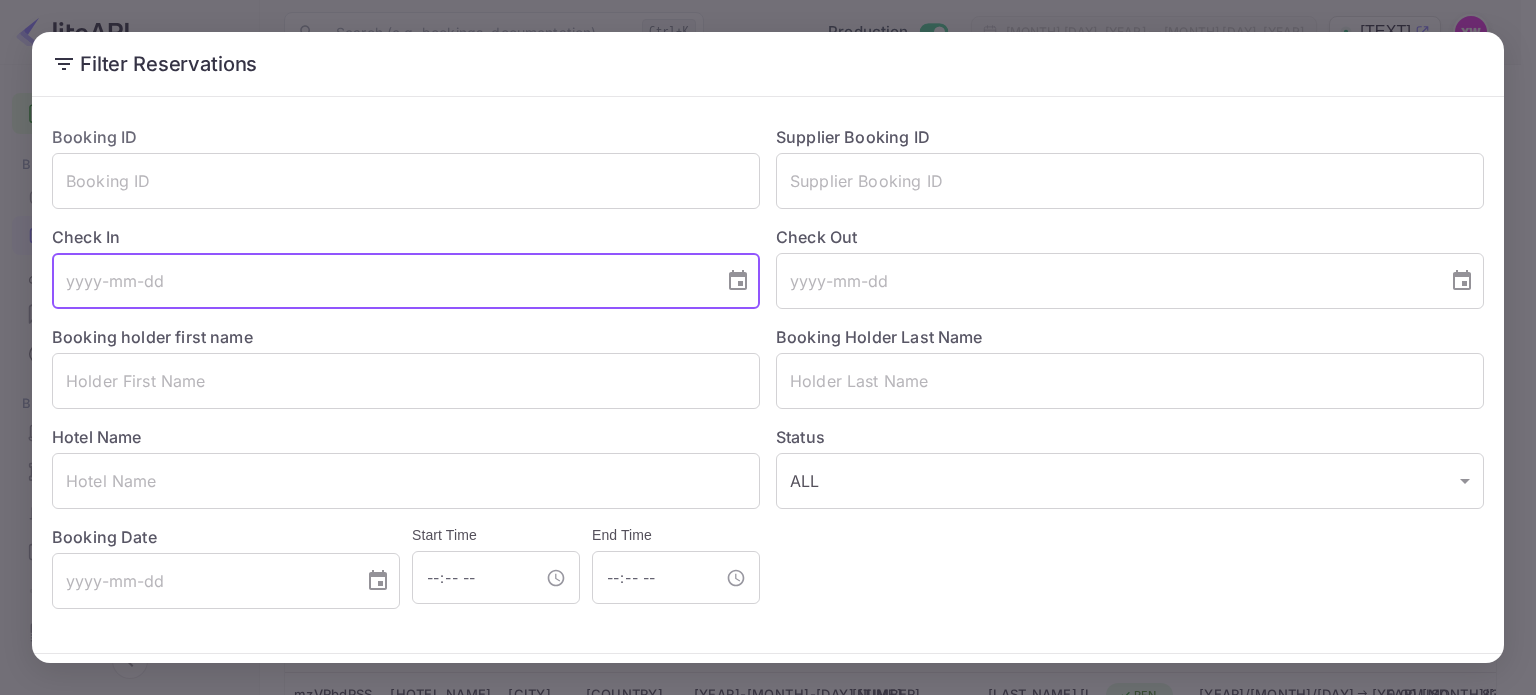 click at bounding box center (381, 281) 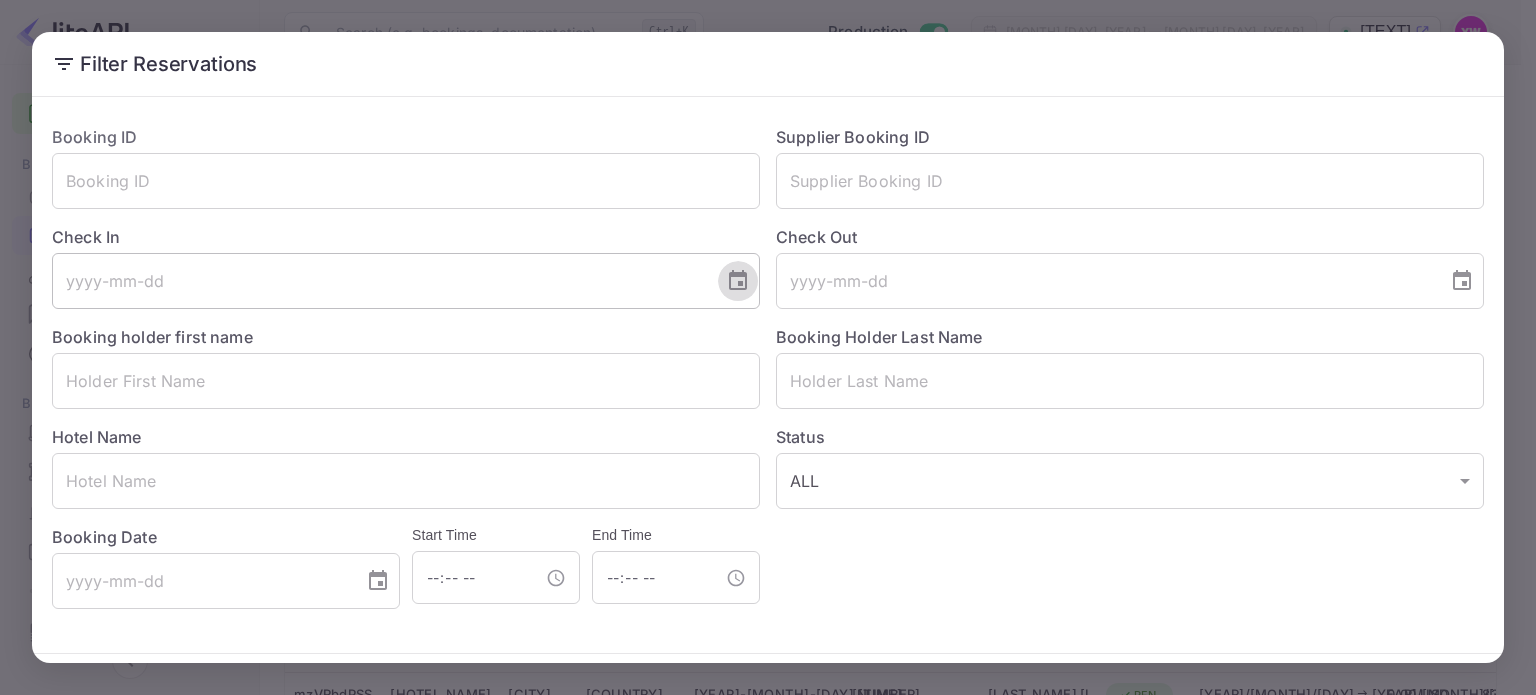 click 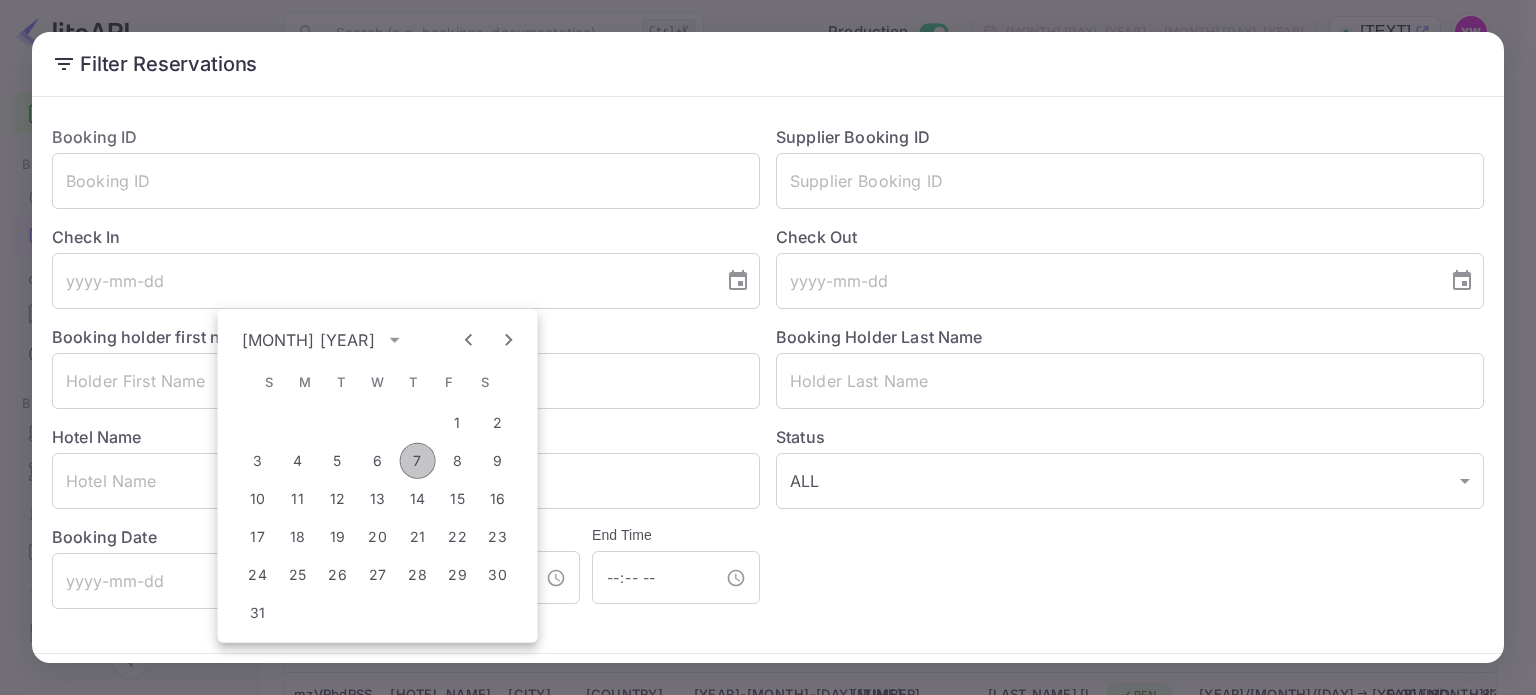 click on "7" at bounding box center (418, 461) 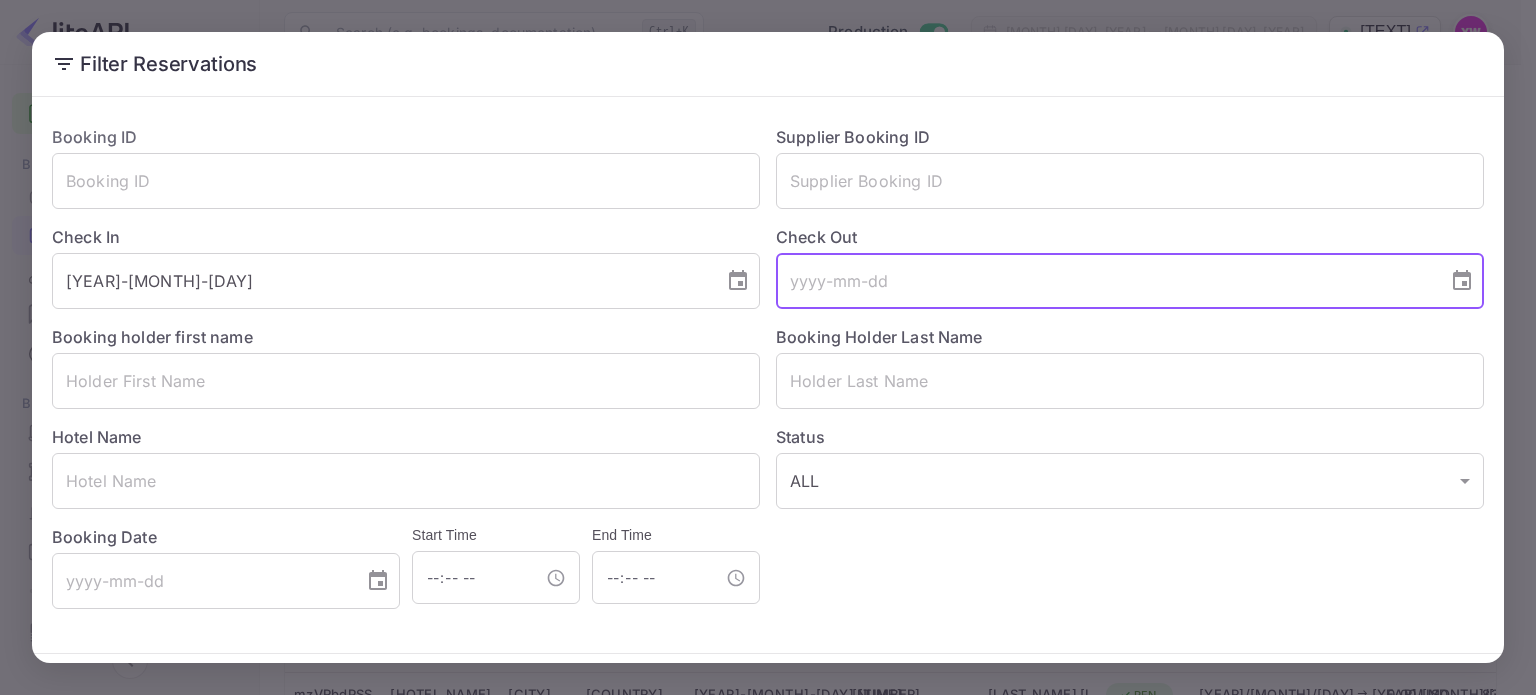 click at bounding box center (1105, 281) 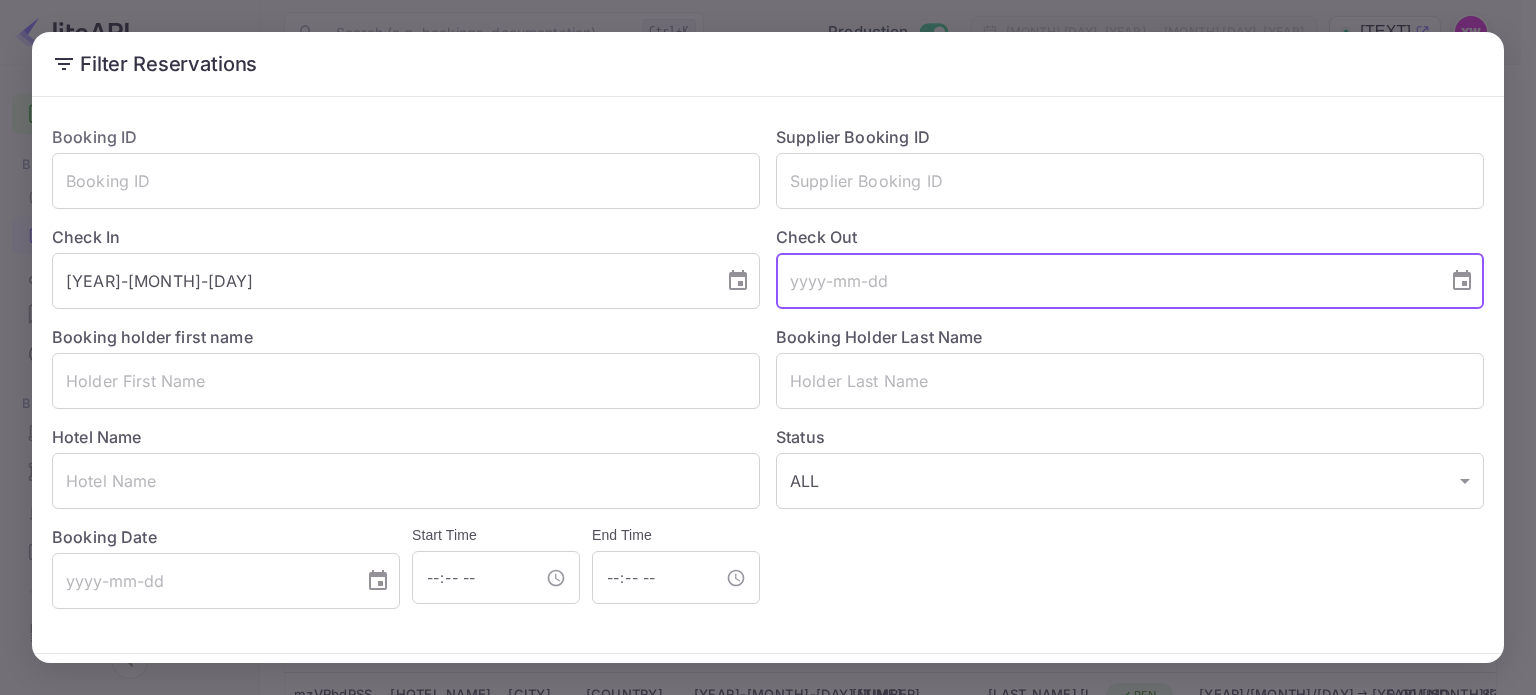 click 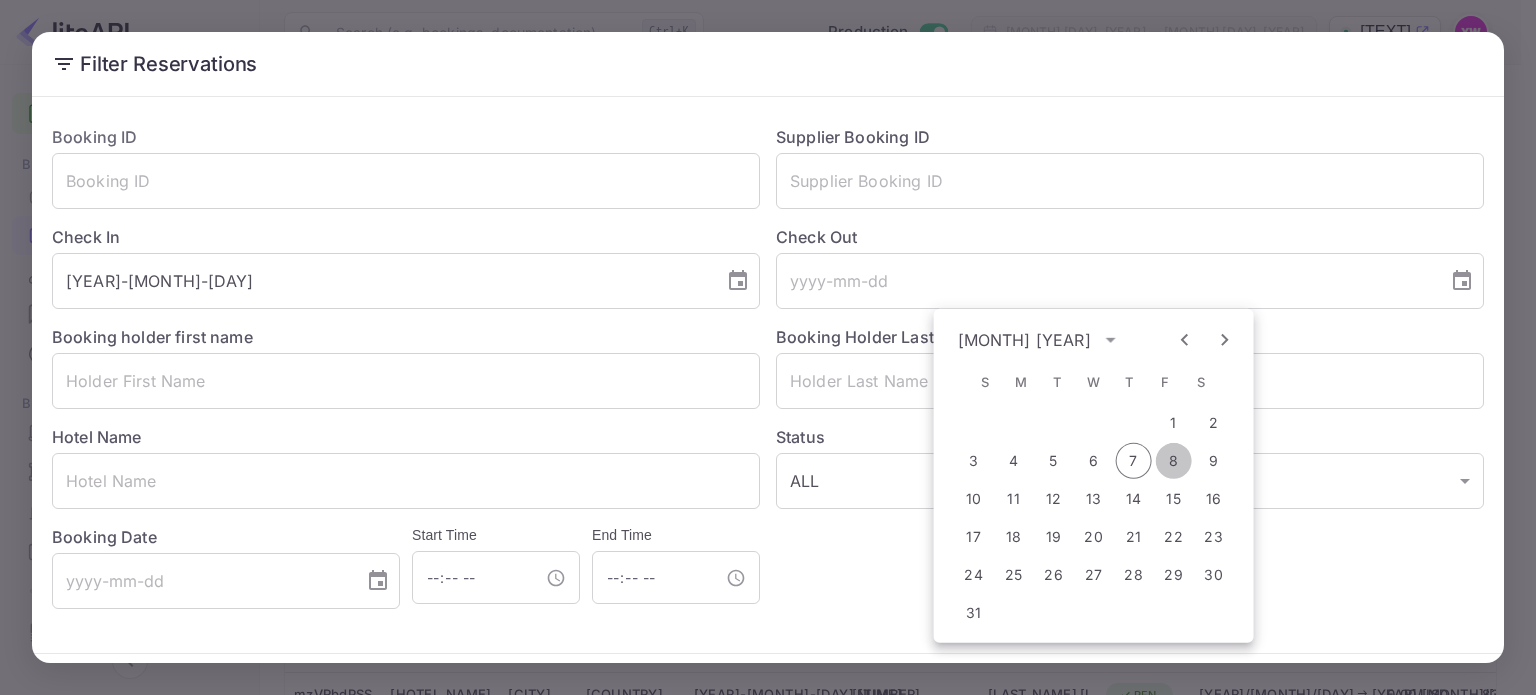 click on "8" at bounding box center [1174, 461] 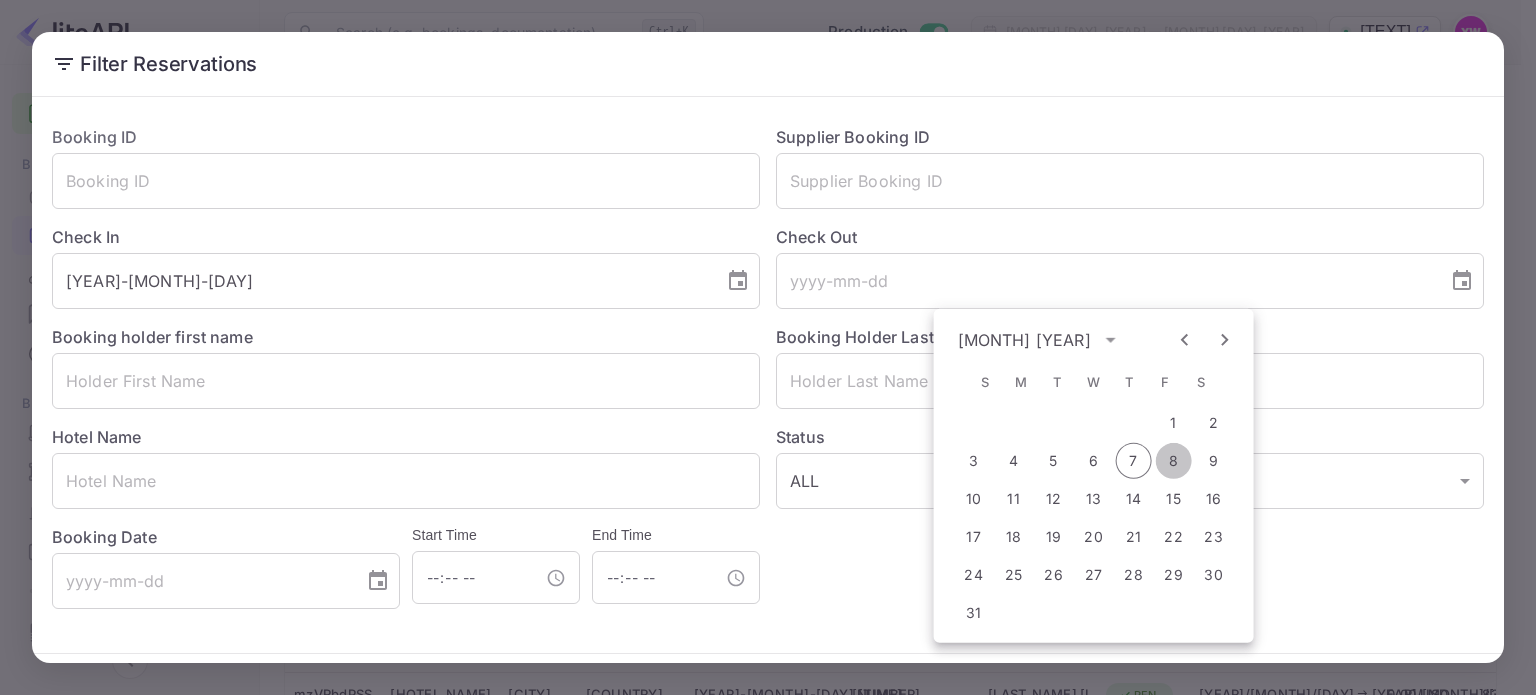 type on "[YEAR]-[MONTH]-[DAY]" 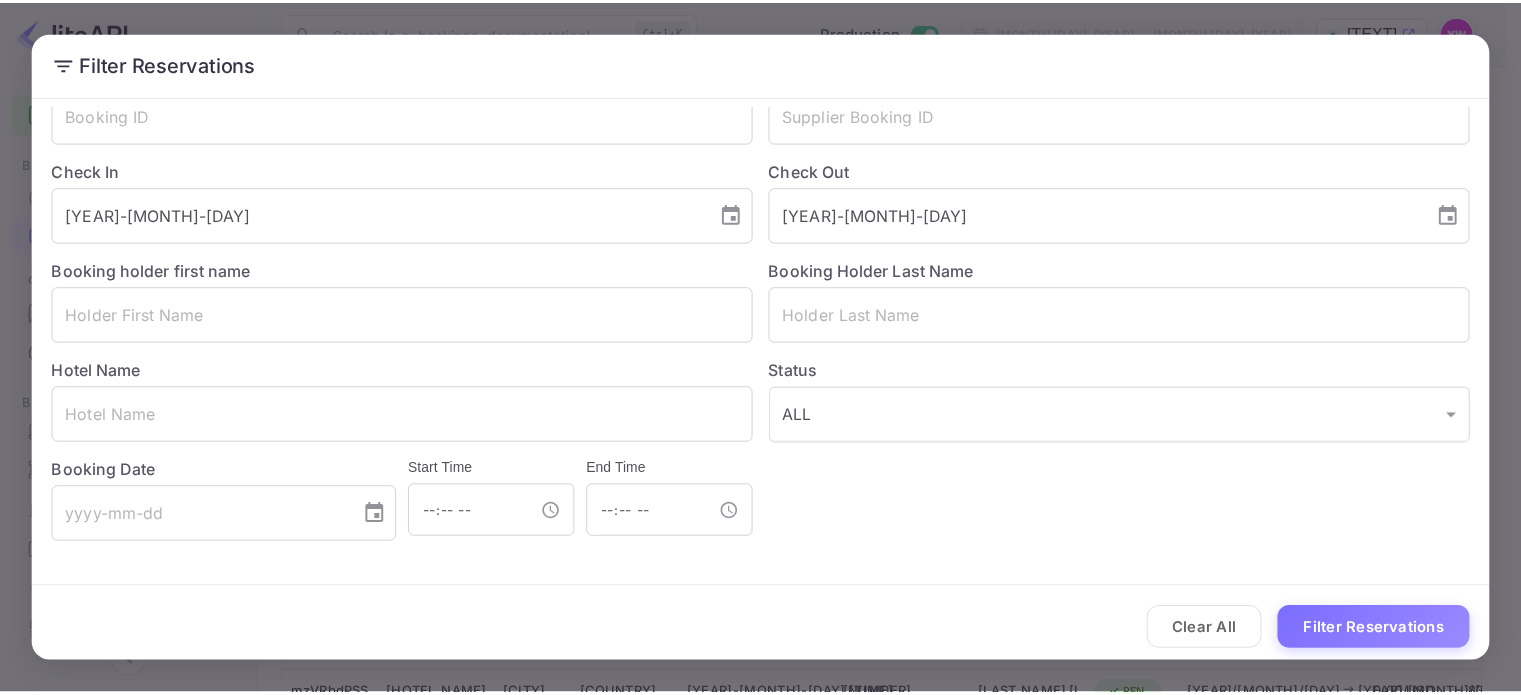 scroll, scrollTop: 72, scrollLeft: 0, axis: vertical 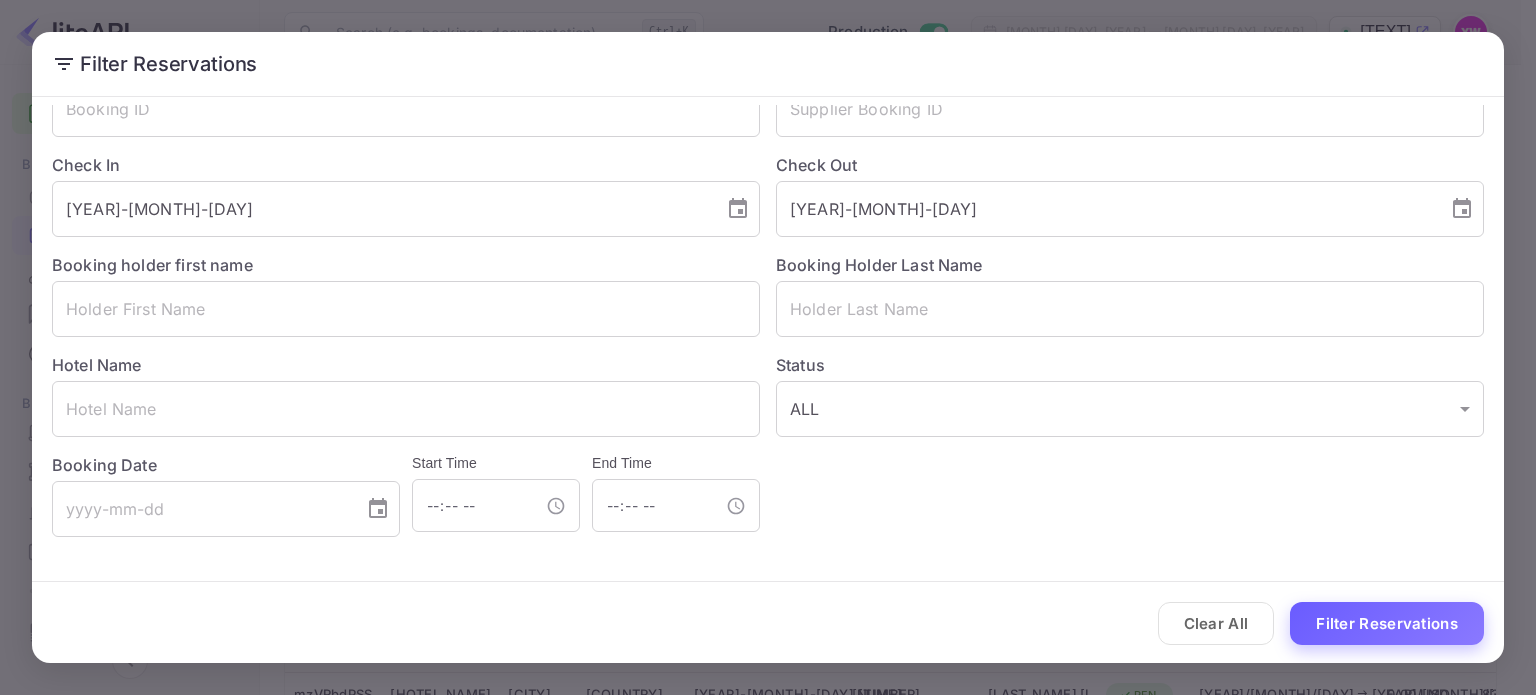 click on "Filter Reservations" at bounding box center (1387, 623) 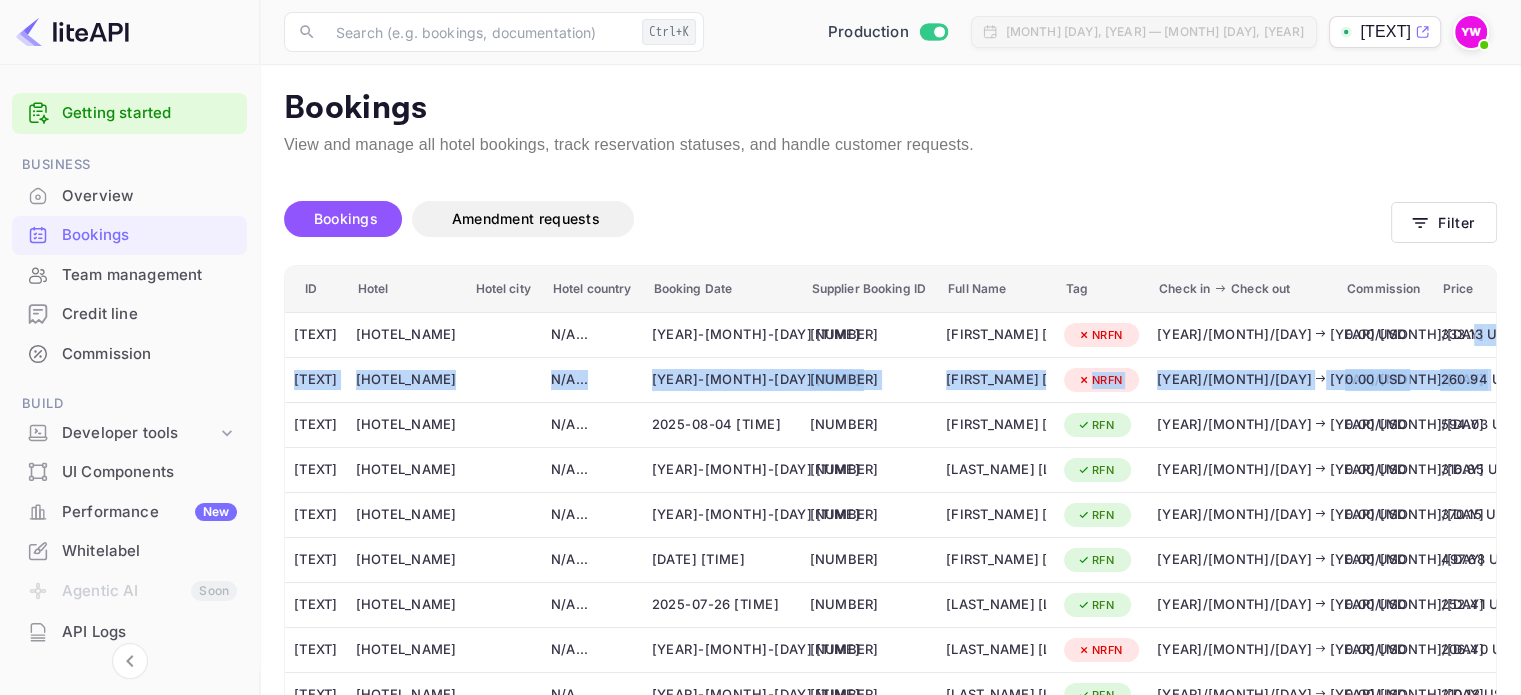 drag, startPoint x: 1517, startPoint y: 346, endPoint x: 1535, endPoint y: 401, distance: 57.870544 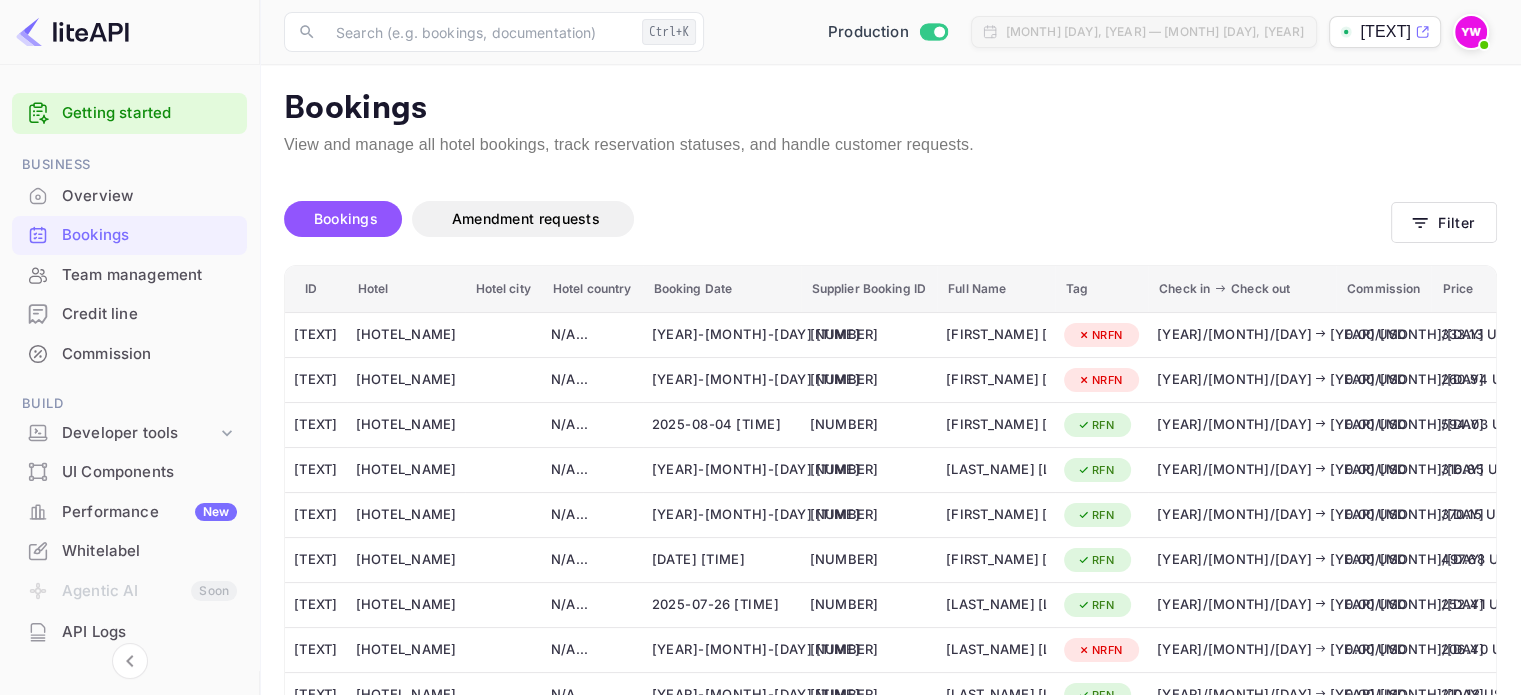 click on "Bookings Amendment requests" at bounding box center [837, 223] 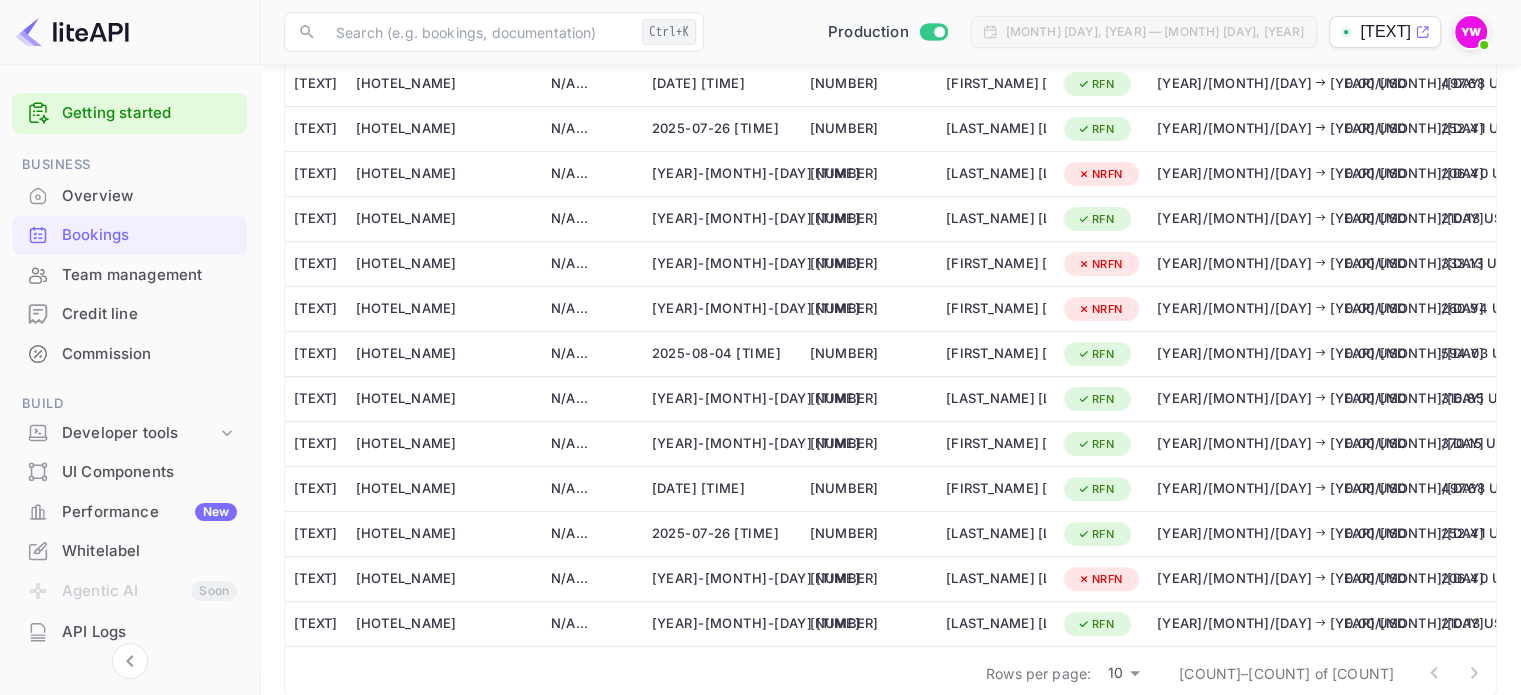 scroll, scrollTop: 556, scrollLeft: 0, axis: vertical 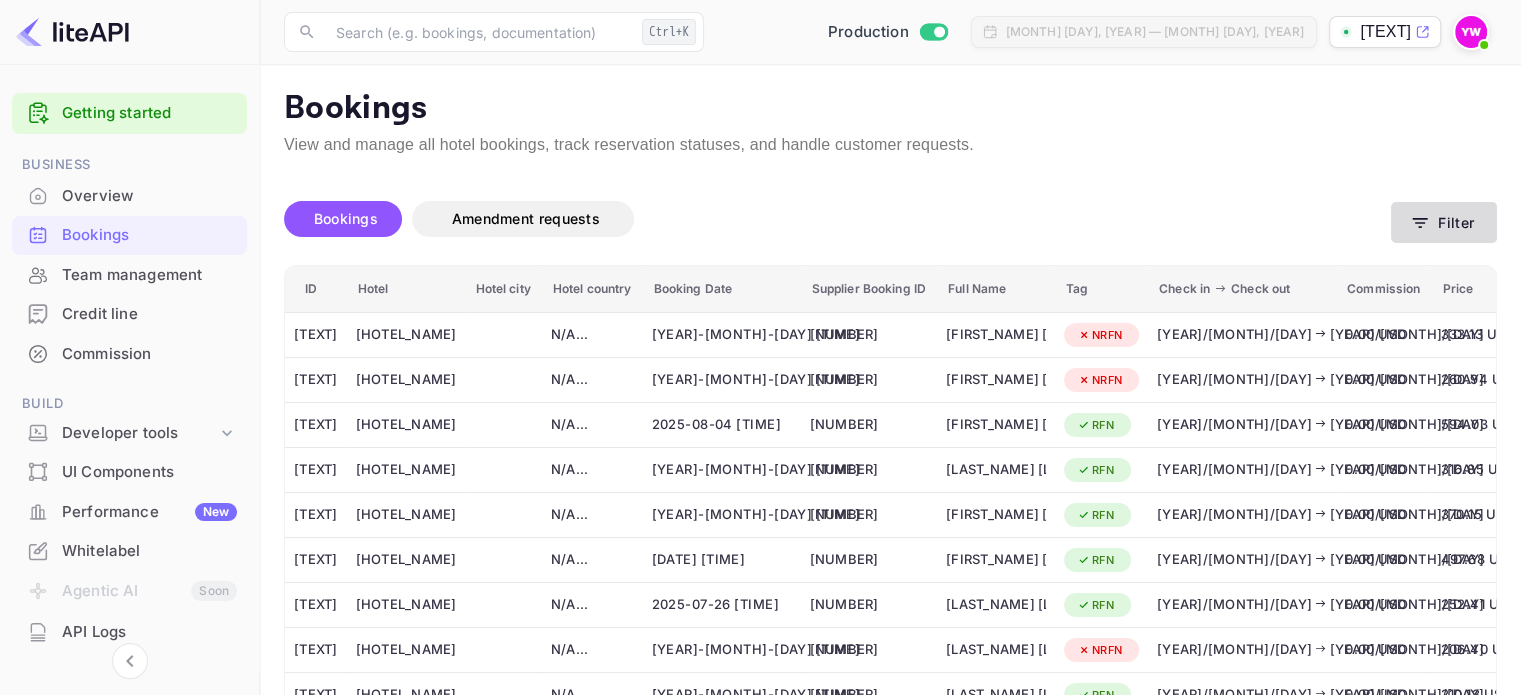 click 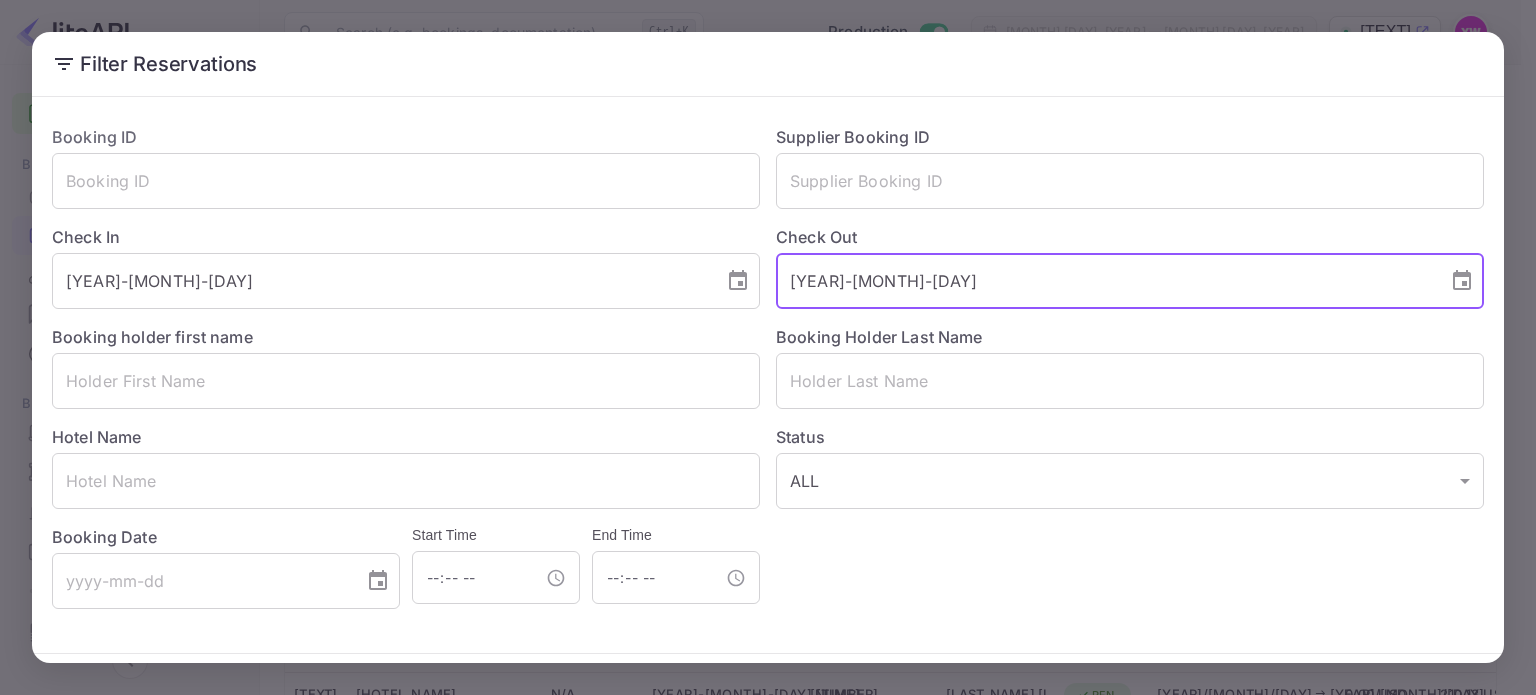 click on "[YEAR]-[MONTH]-[DAY]" at bounding box center (1105, 281) 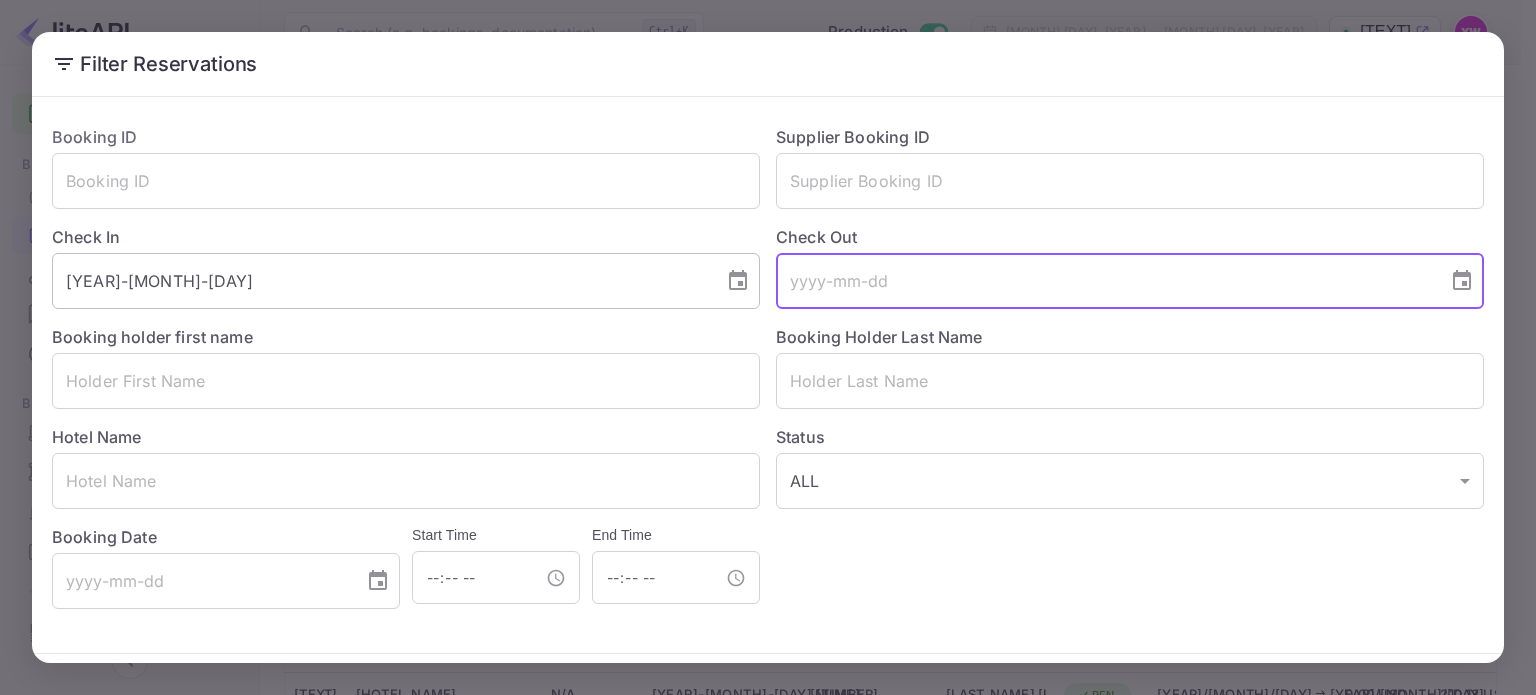 type 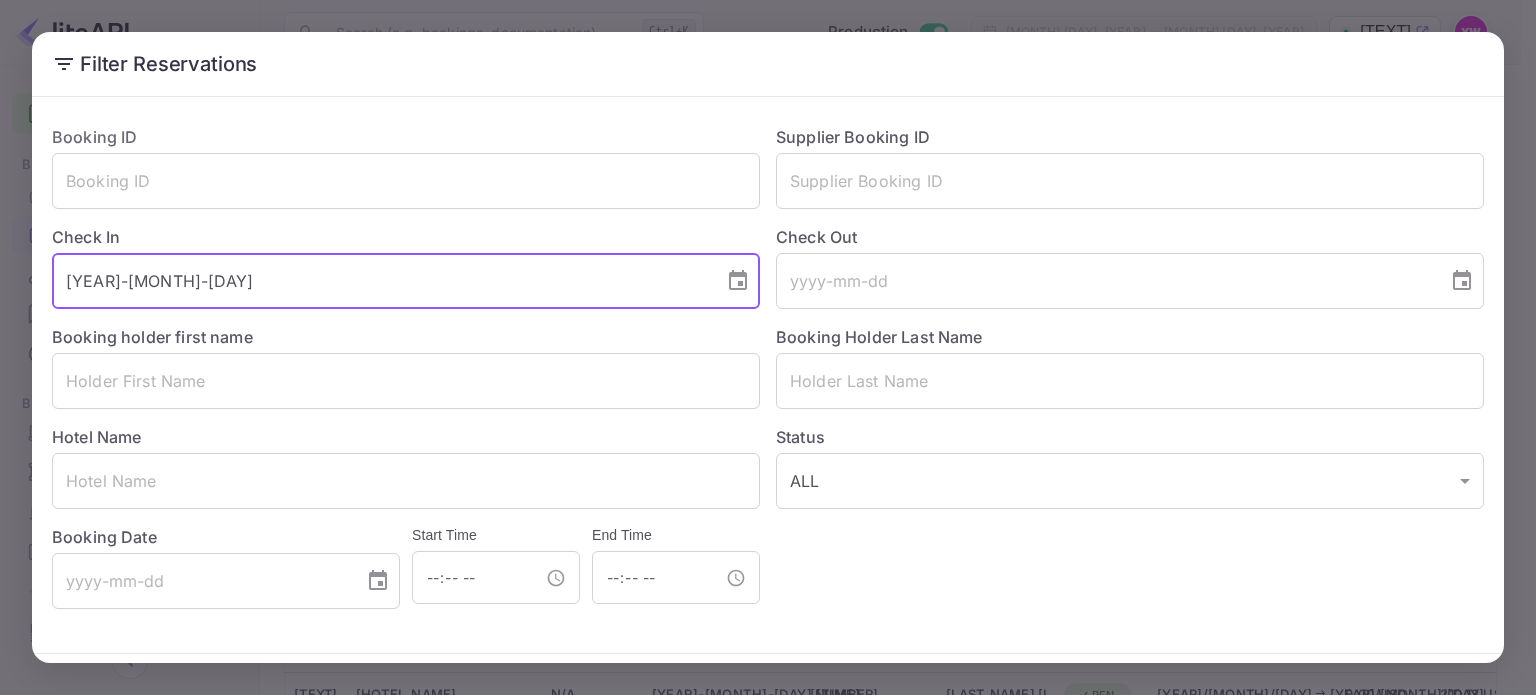 click on "[YEAR]-[MONTH]-[DAY]" at bounding box center (381, 281) 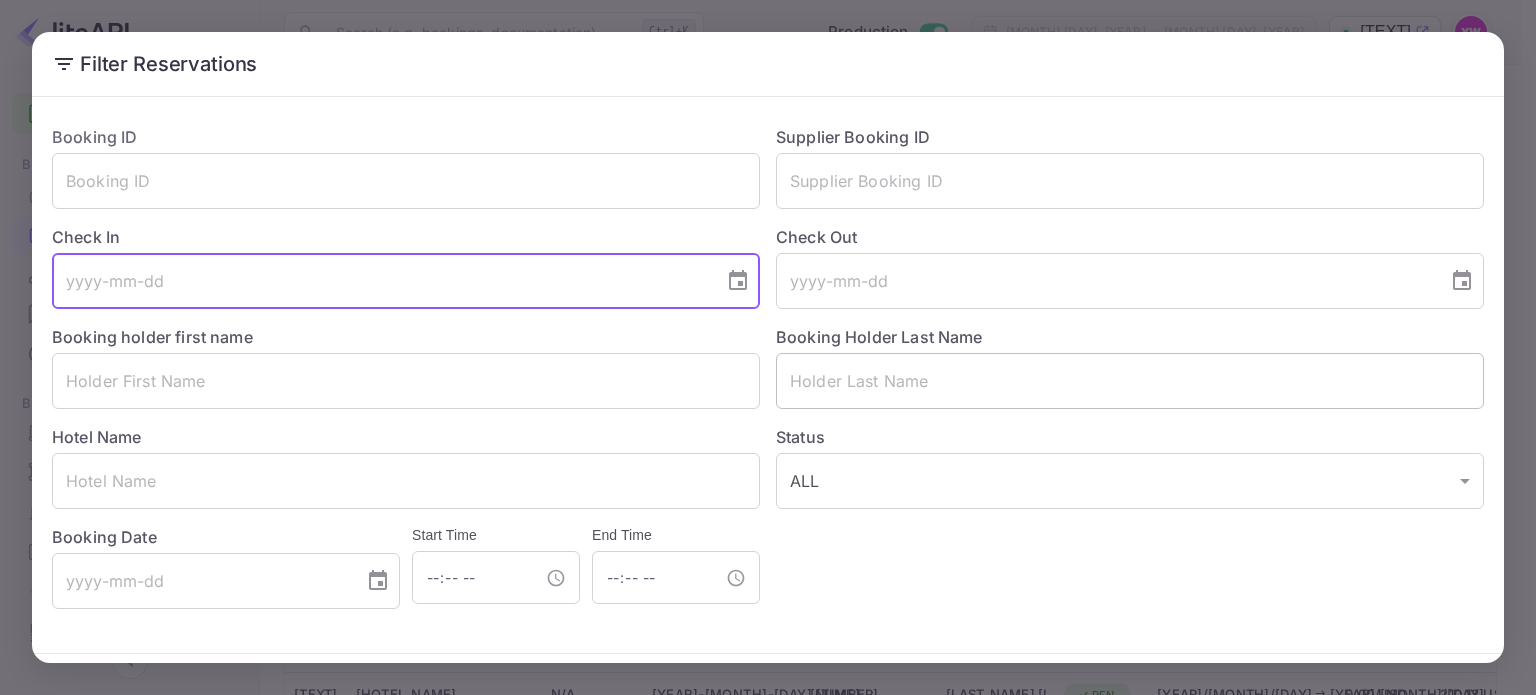 type 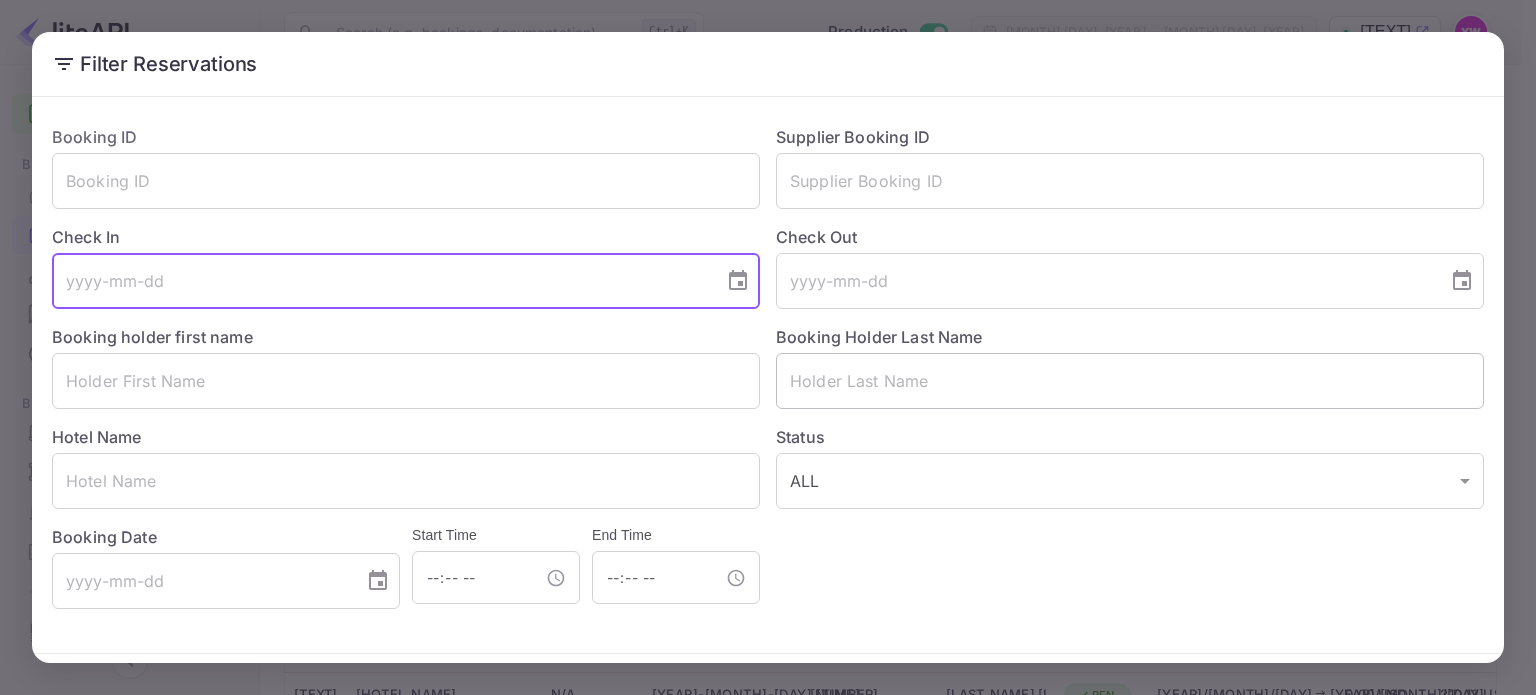 click at bounding box center (1130, 381) 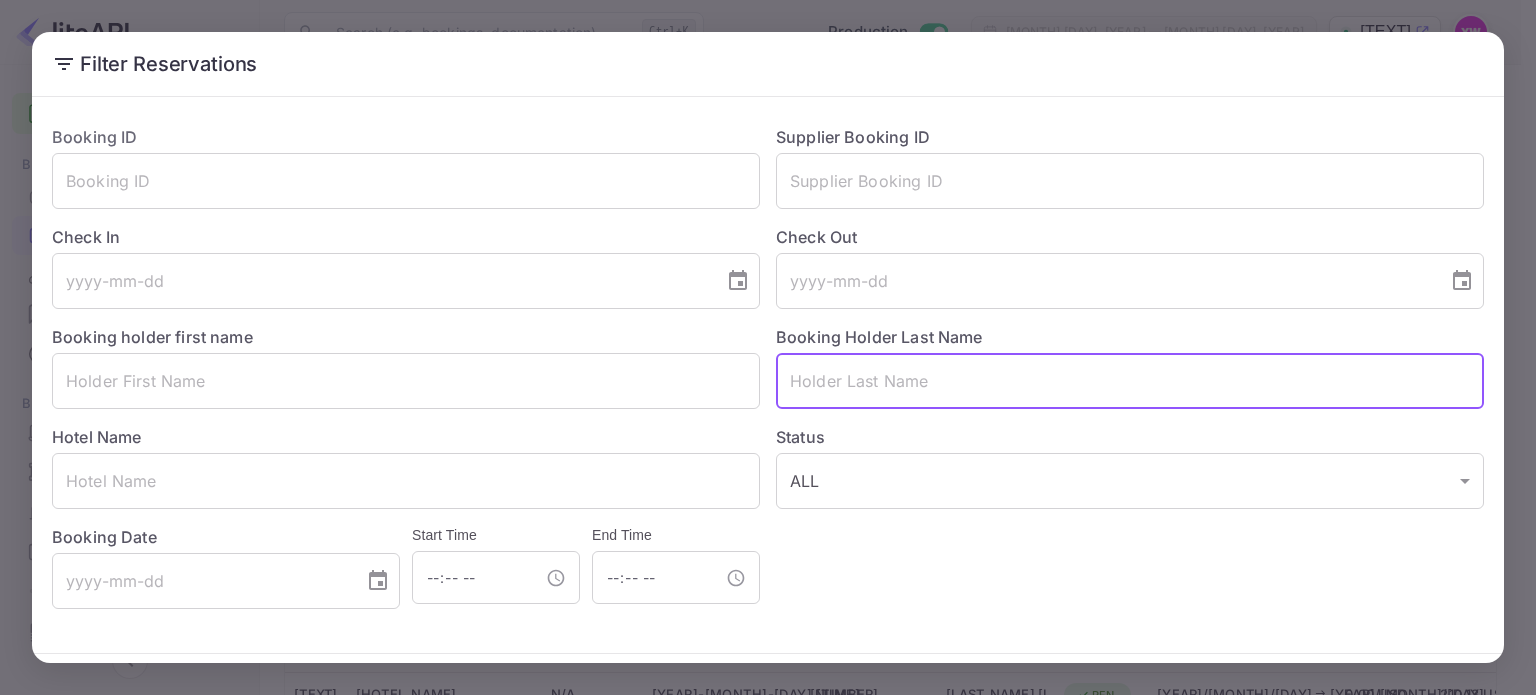 paste on "[LAST_NAME]" 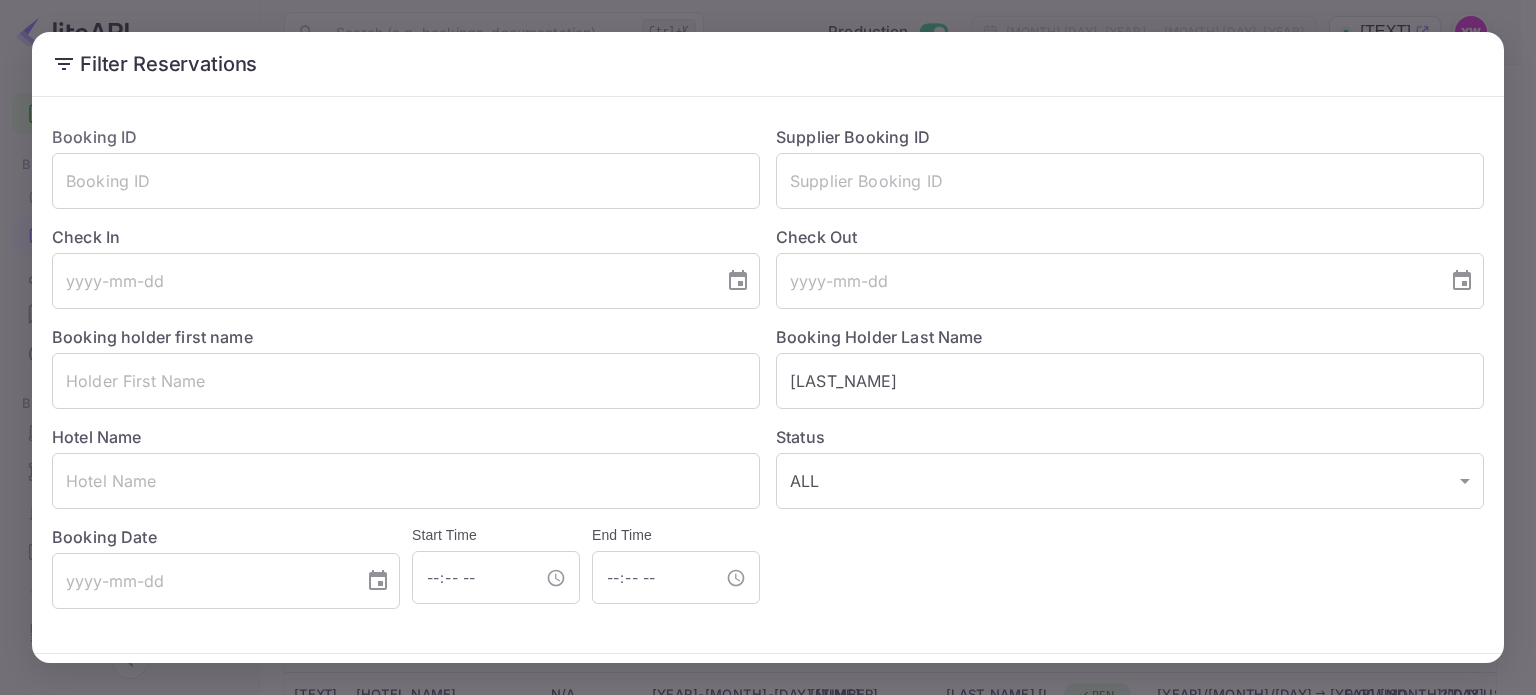 scroll, scrollTop: 72, scrollLeft: 0, axis: vertical 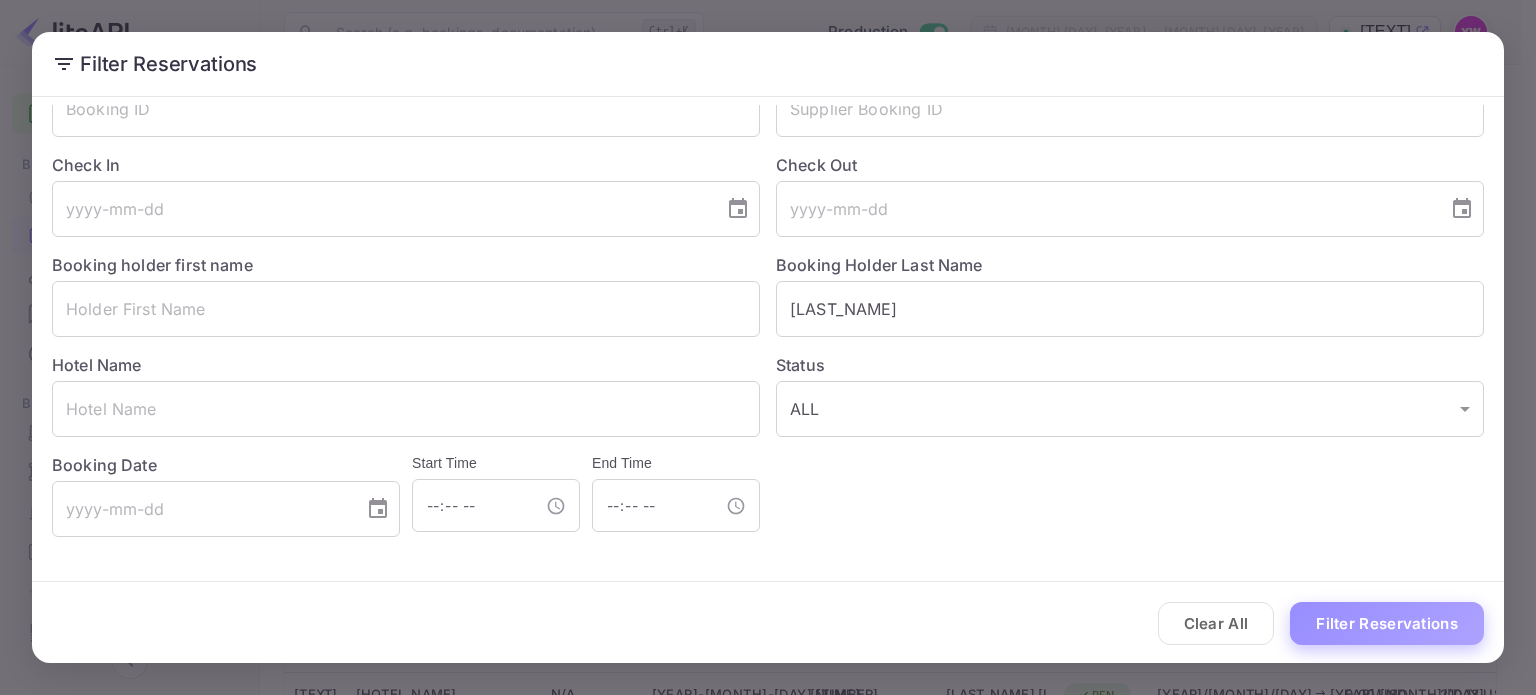 click on "Filter Reservations" at bounding box center (1387, 623) 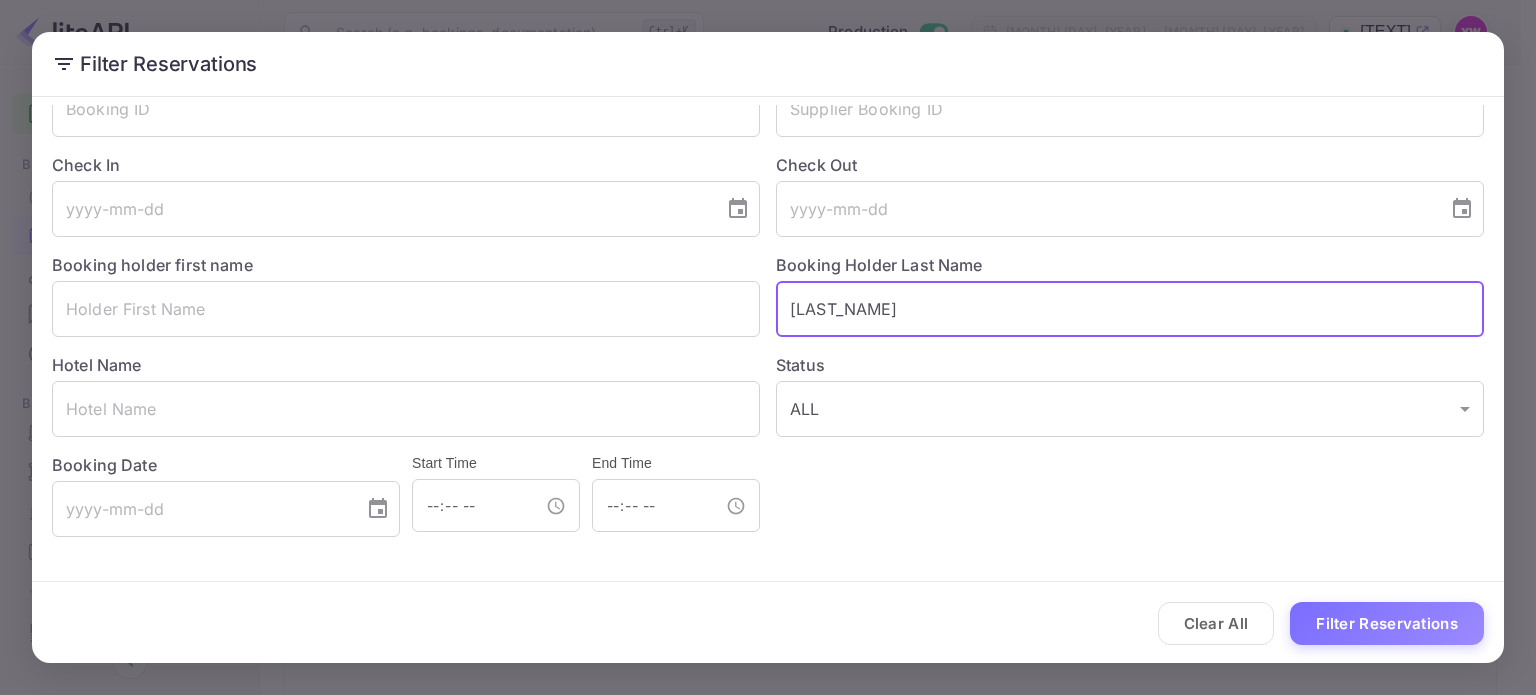 click on "[LAST_NAME]" at bounding box center (1130, 309) 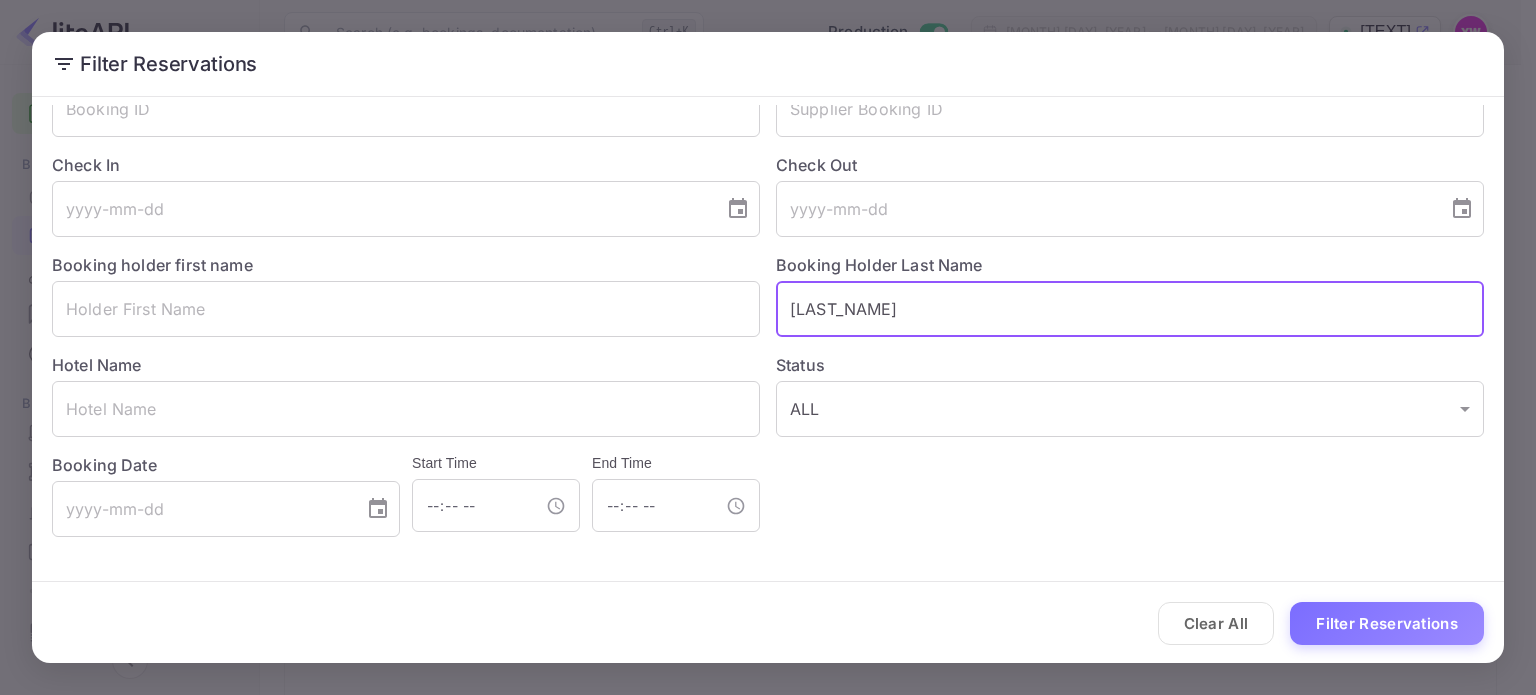 click on "[LAST_NAME]" at bounding box center [1130, 309] 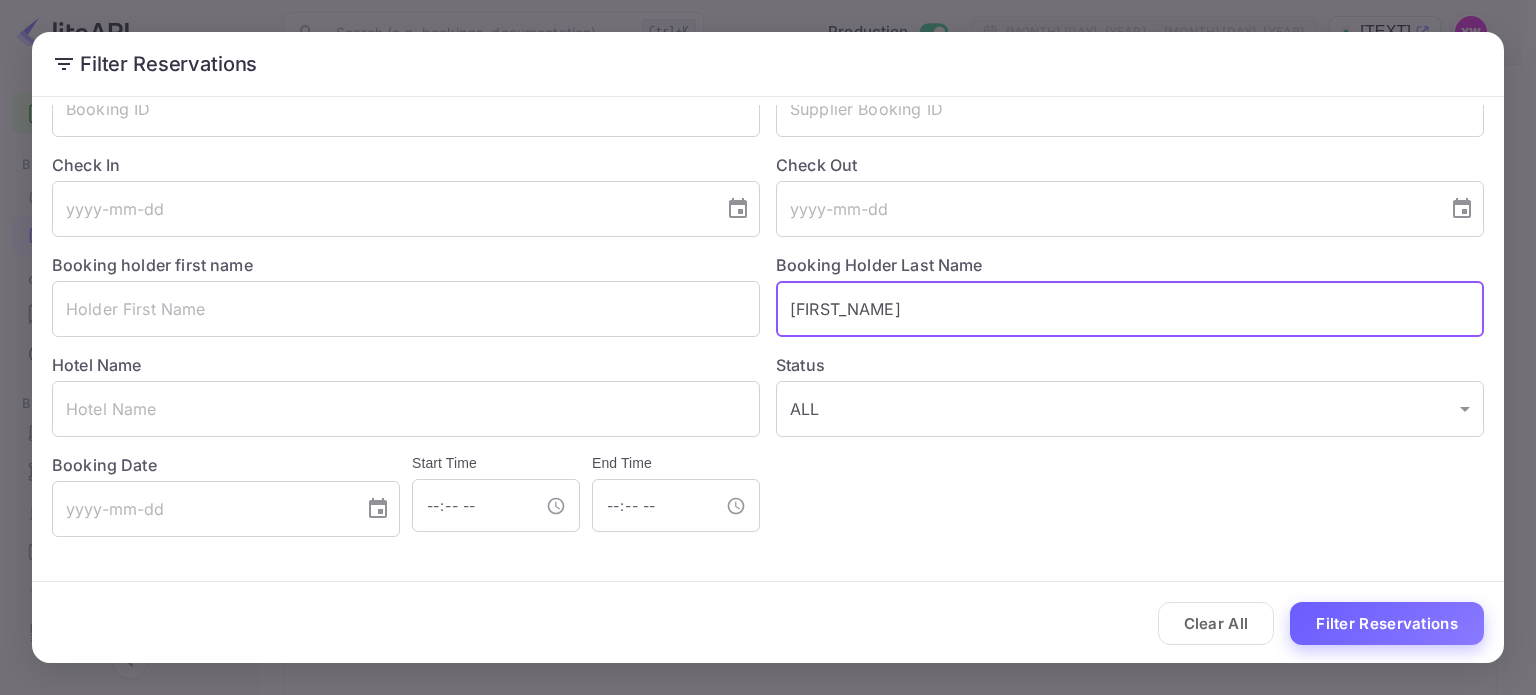 type on "[FIRST_NAME]" 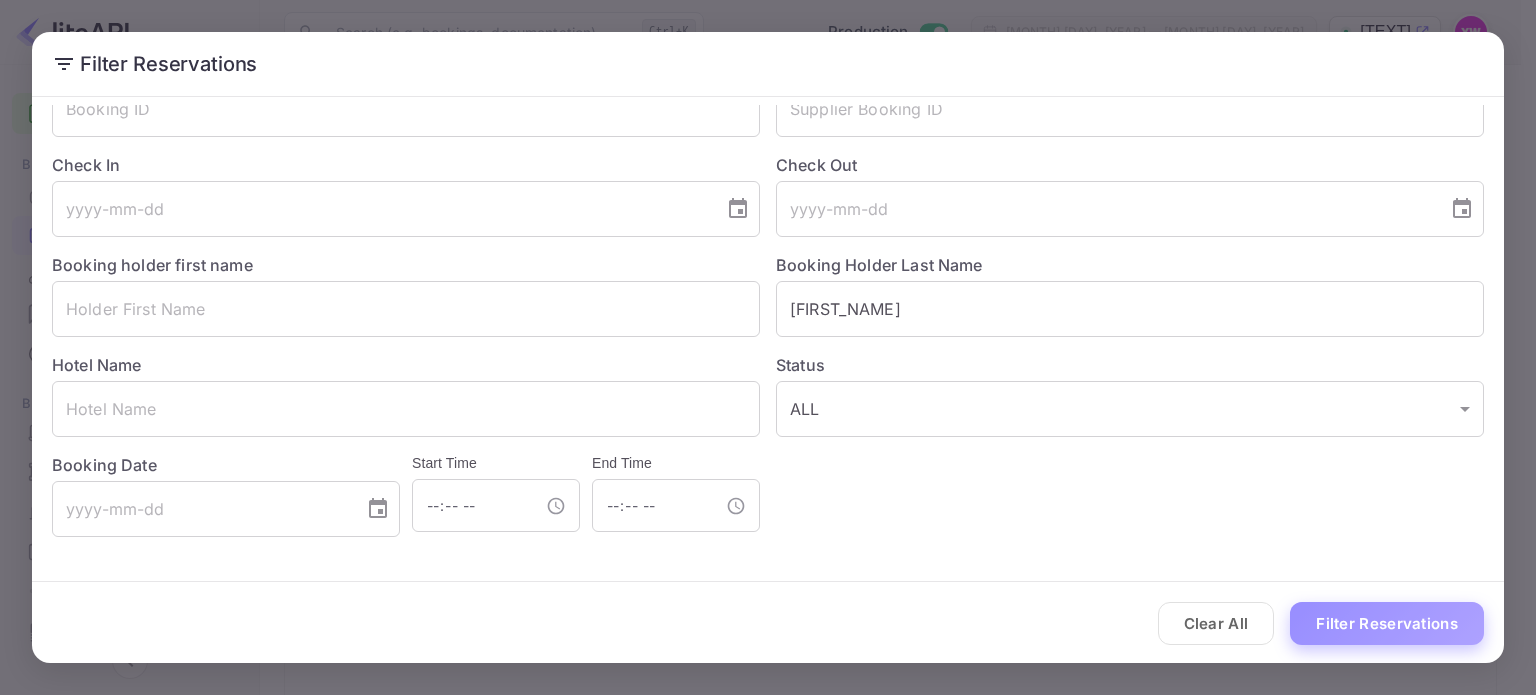 click on "Filter Reservations" at bounding box center (1387, 623) 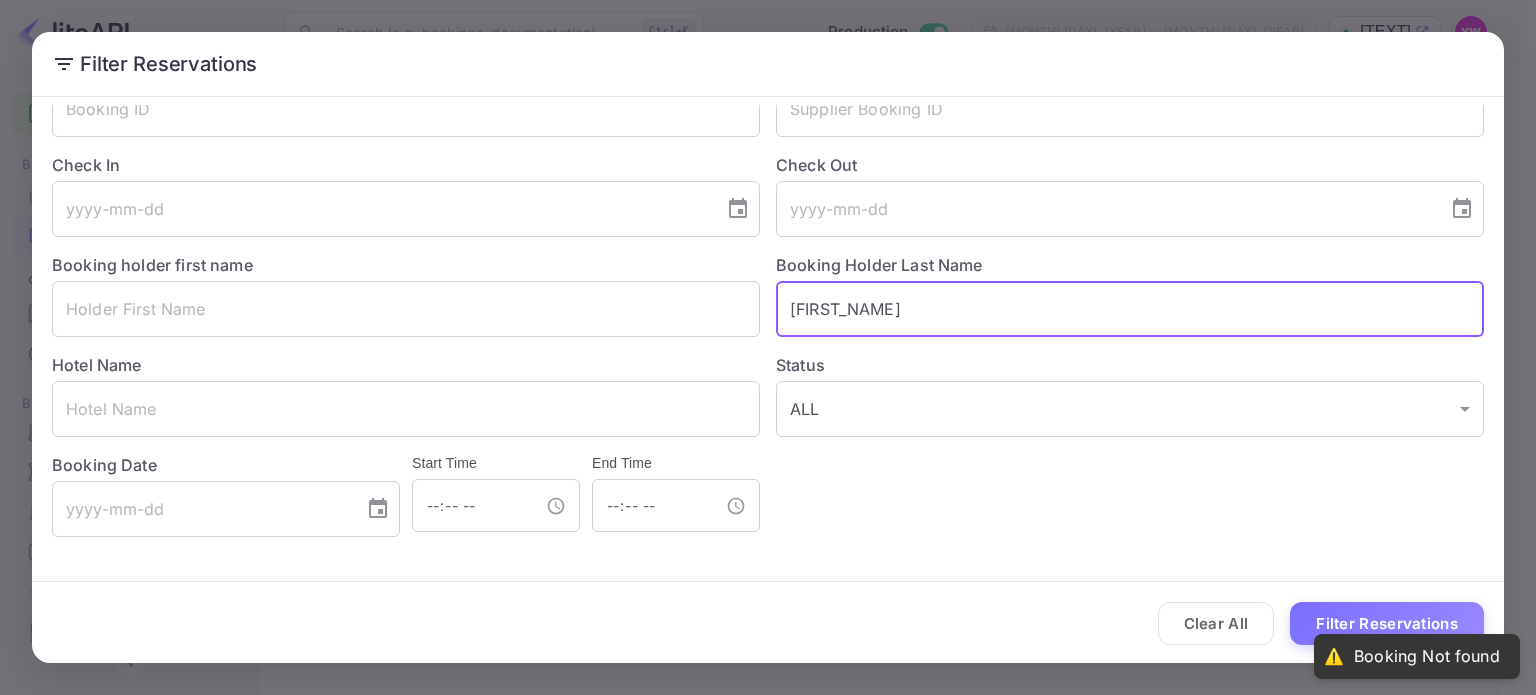 click on "[FIRST_NAME]" at bounding box center (1130, 309) 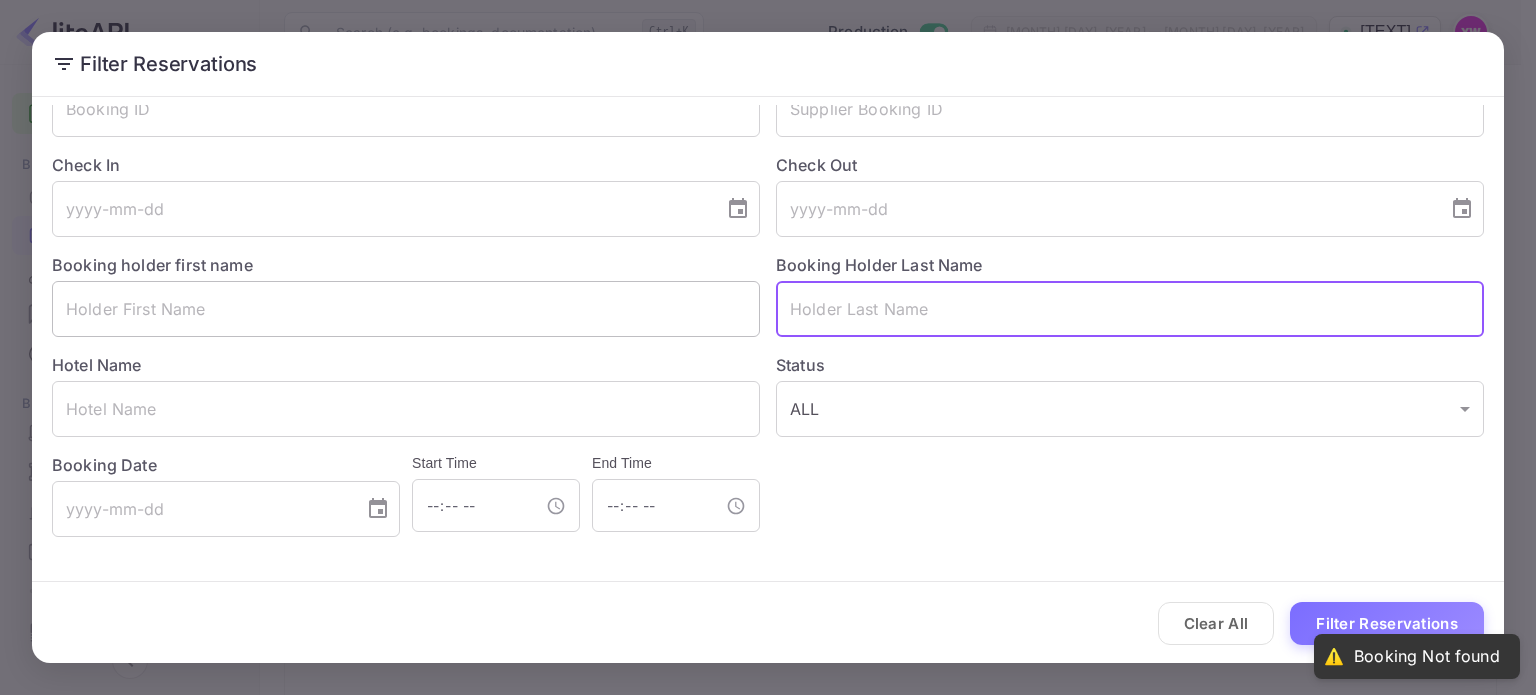 type 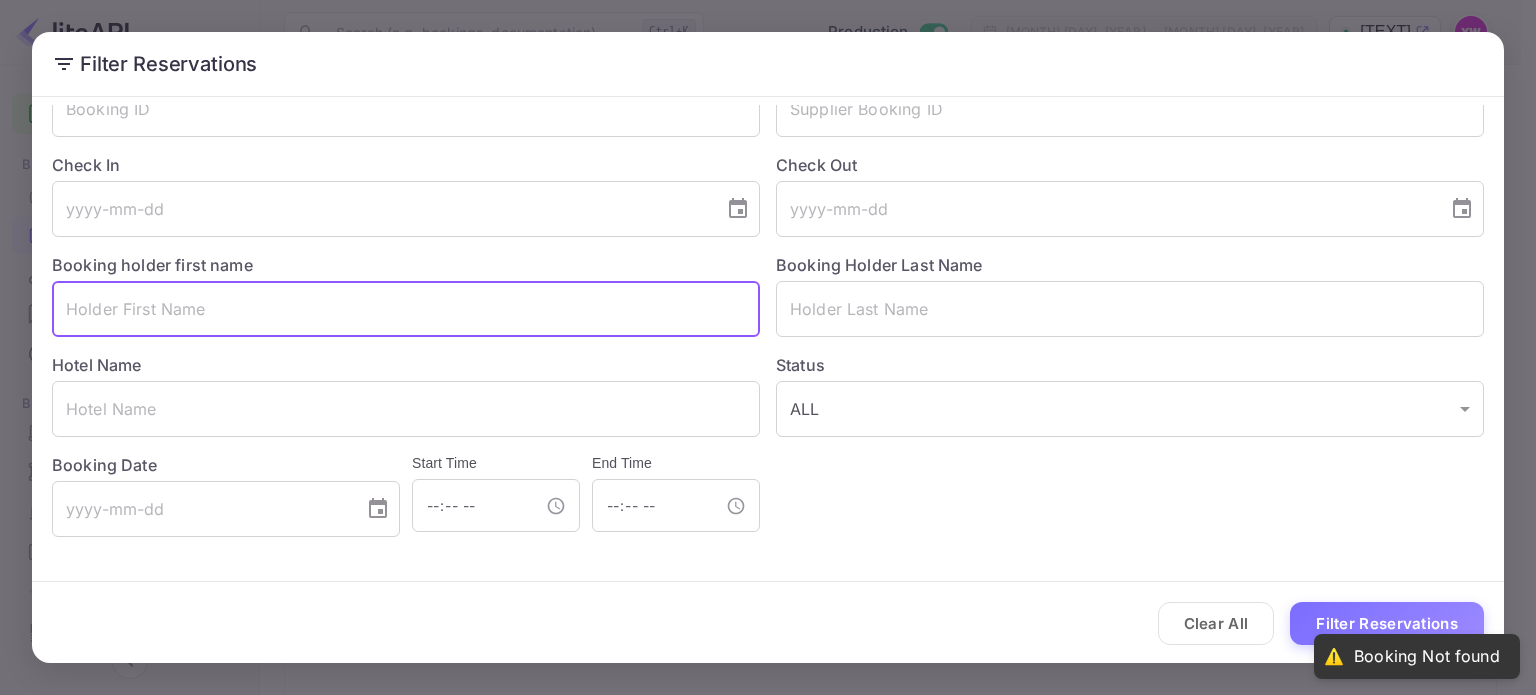 click at bounding box center (406, 309) 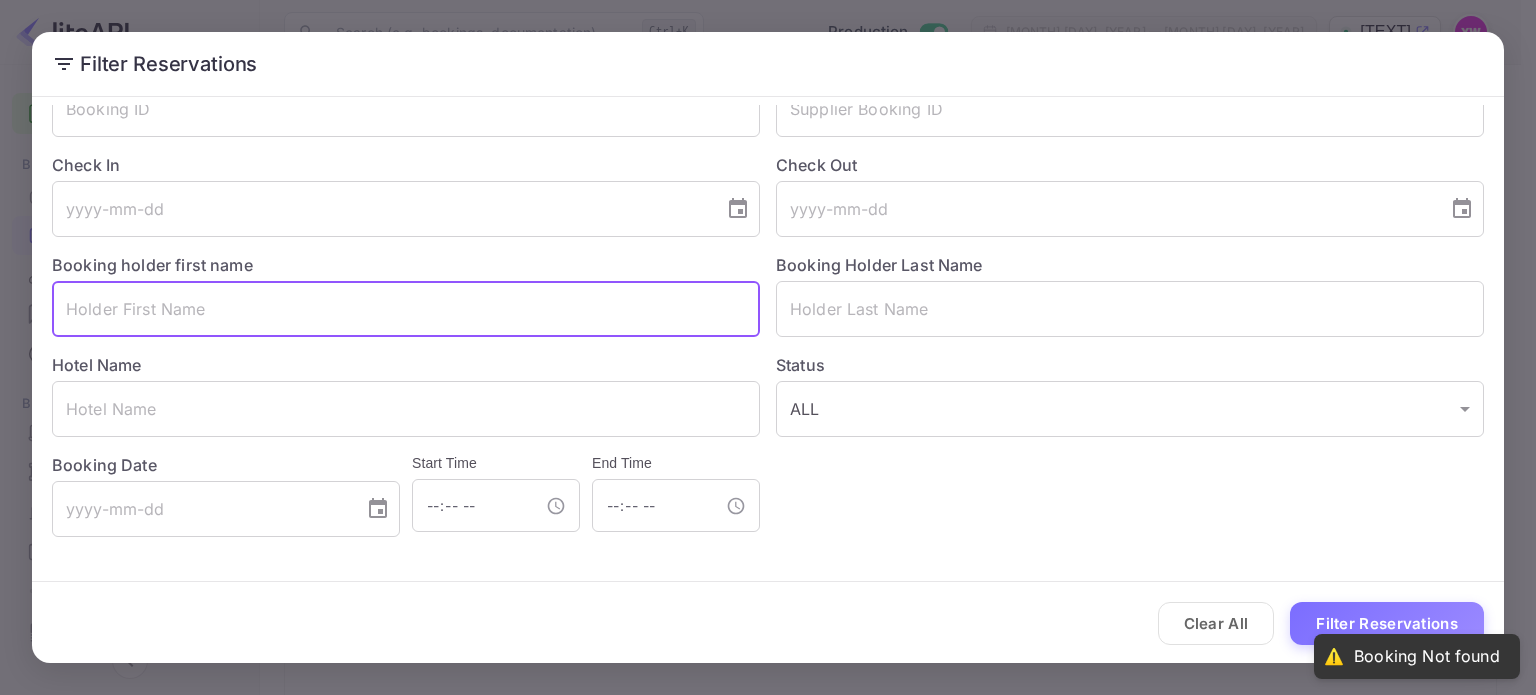 paste on "[FIRST_NAME]" 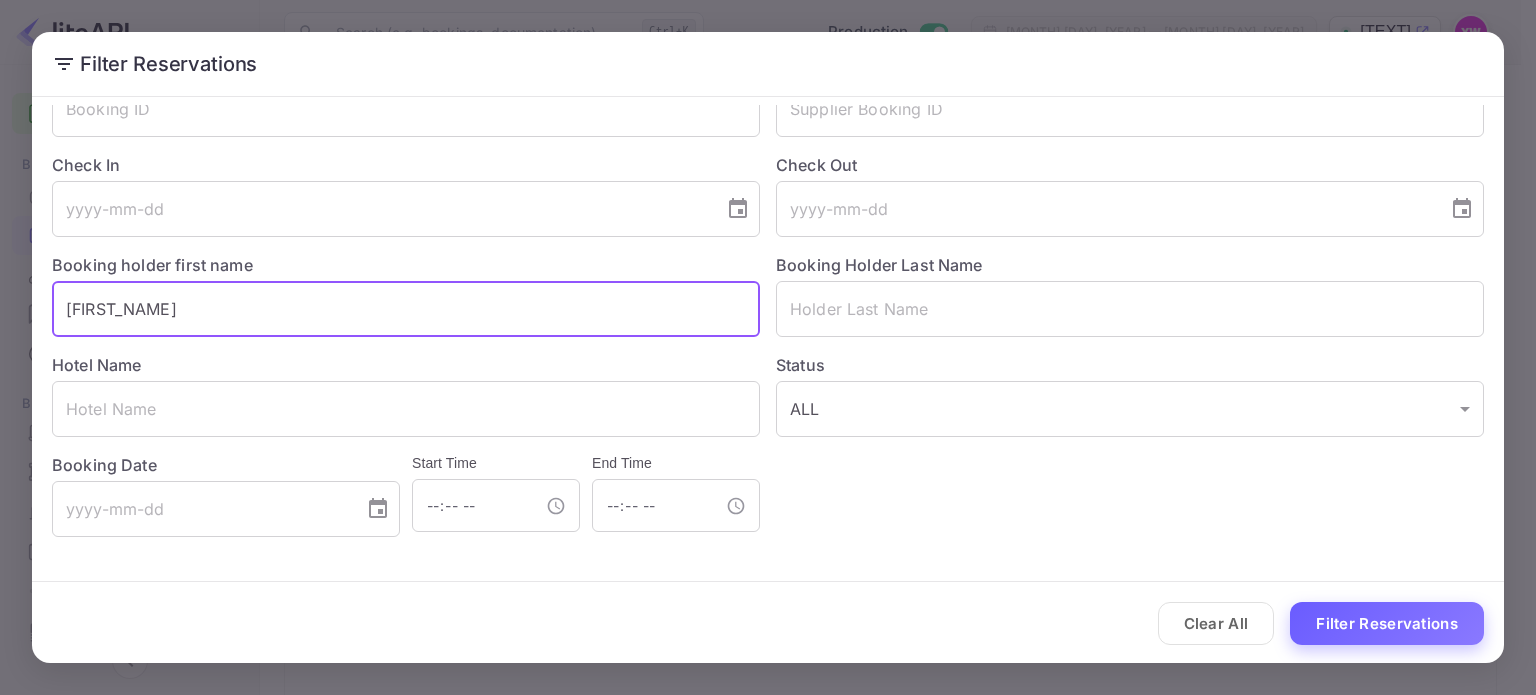 type on "[FIRST_NAME]" 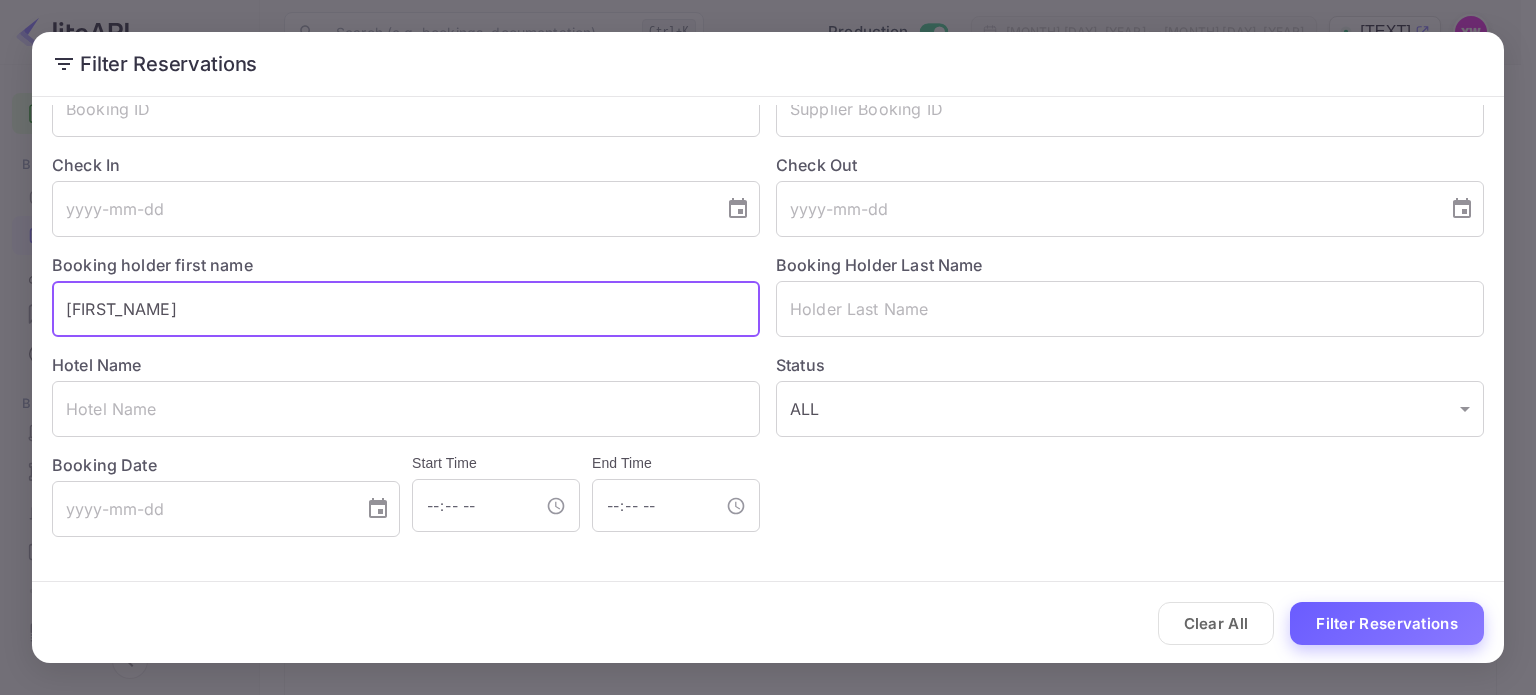 click on "Filter Reservations" at bounding box center [1387, 623] 